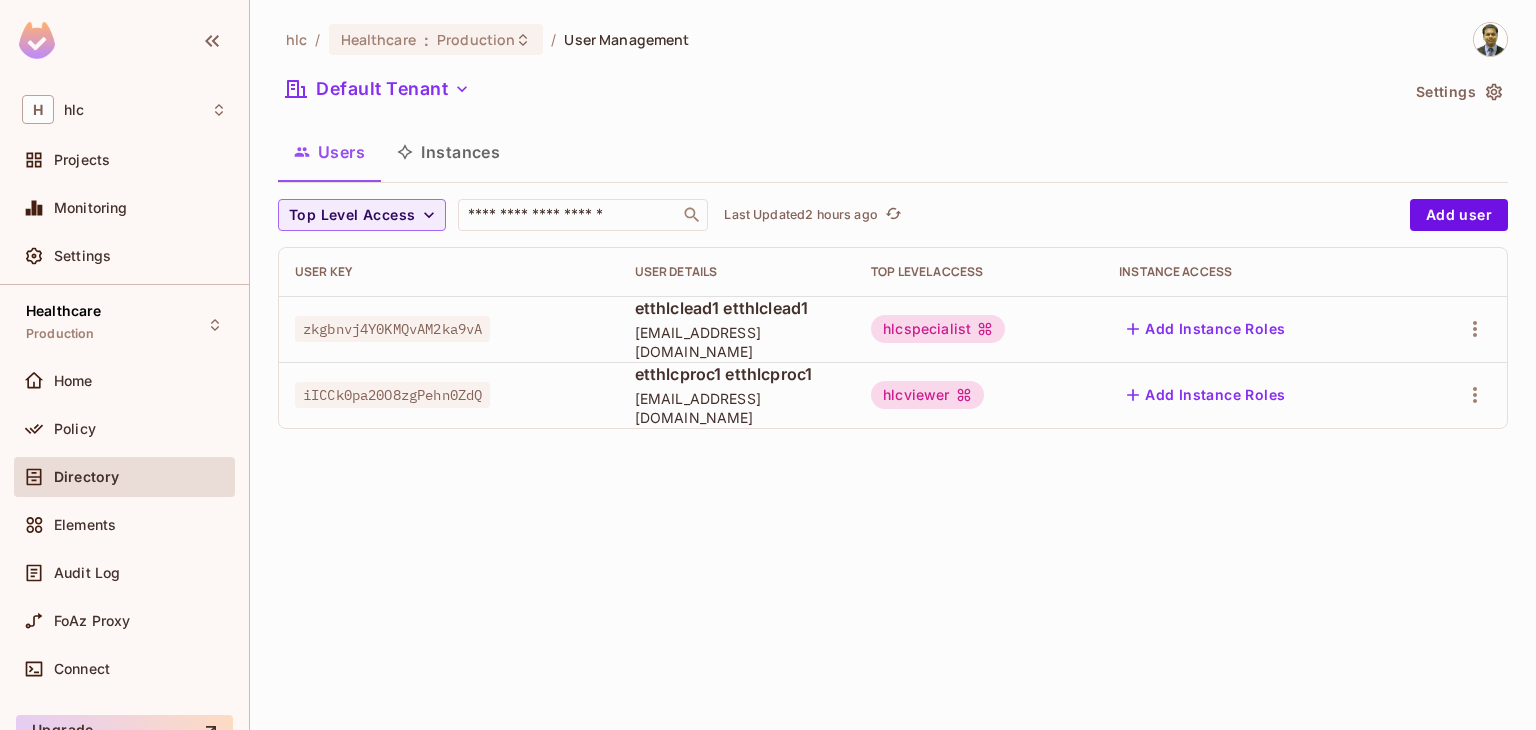 scroll, scrollTop: 0, scrollLeft: 0, axis: both 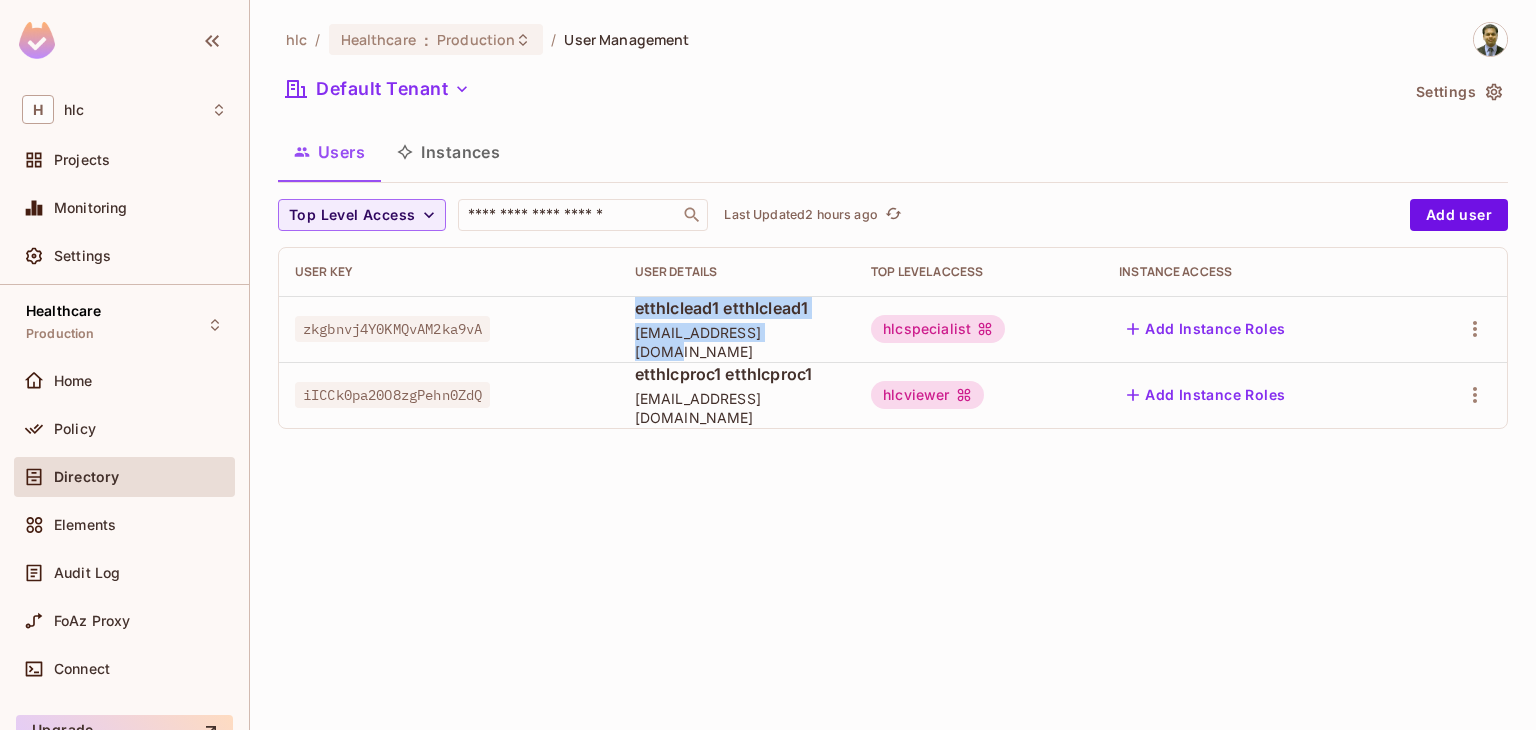drag, startPoint x: 629, startPoint y: 316, endPoint x: 836, endPoint y: 349, distance: 209.61394 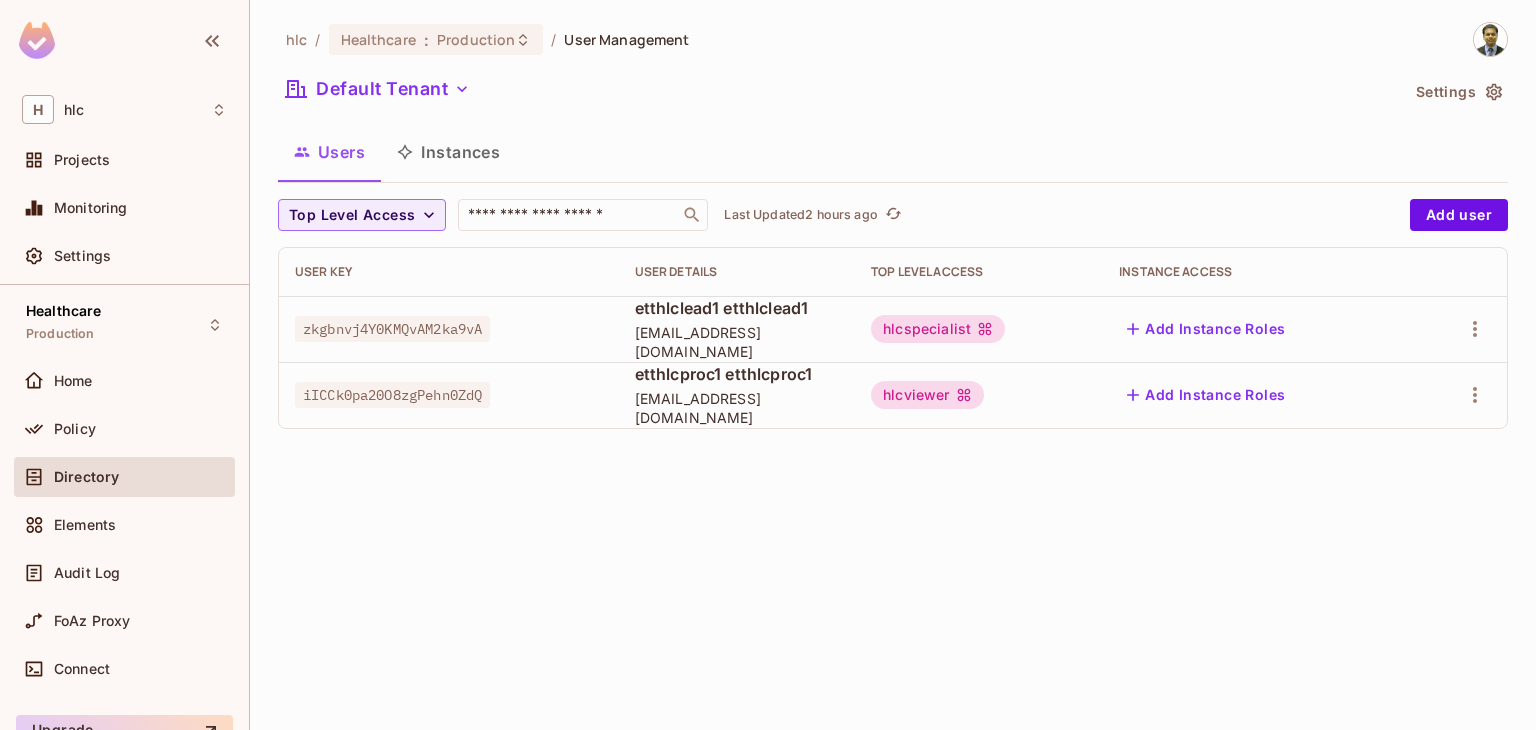 click on "hlc / Healthcare : Production / User Management Default Tenant Settings Users Instances Top Level Access ​ Last Updated  2 hours ago Add user User Key User Details Top Level Access Instance Access zkgbnvj4Y0KMQvAM2ka9vA etthlclead1 etthlclead1 [EMAIL_ADDRESS][DOMAIN_NAME] hlcspecialist Add Instance Roles iICCk0pa20O8zgPehn0ZdQ etthlcproc1 etthlcproc1 [EMAIL_ADDRESS][DOMAIN_NAME] hlcviewer Add Instance Roles" at bounding box center (893, 365) 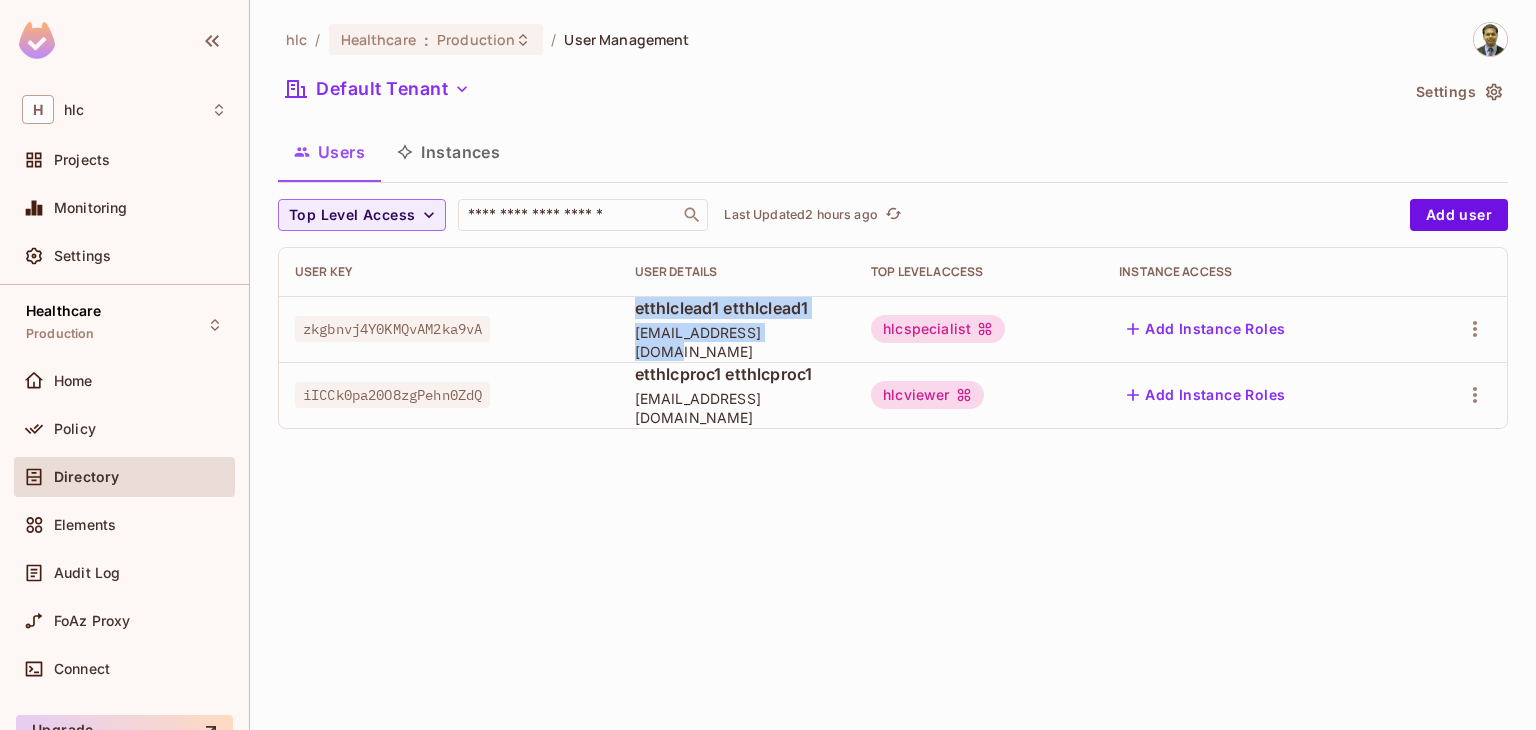 drag, startPoint x: 809, startPoint y: 348, endPoint x: 635, endPoint y: 319, distance: 176.40012 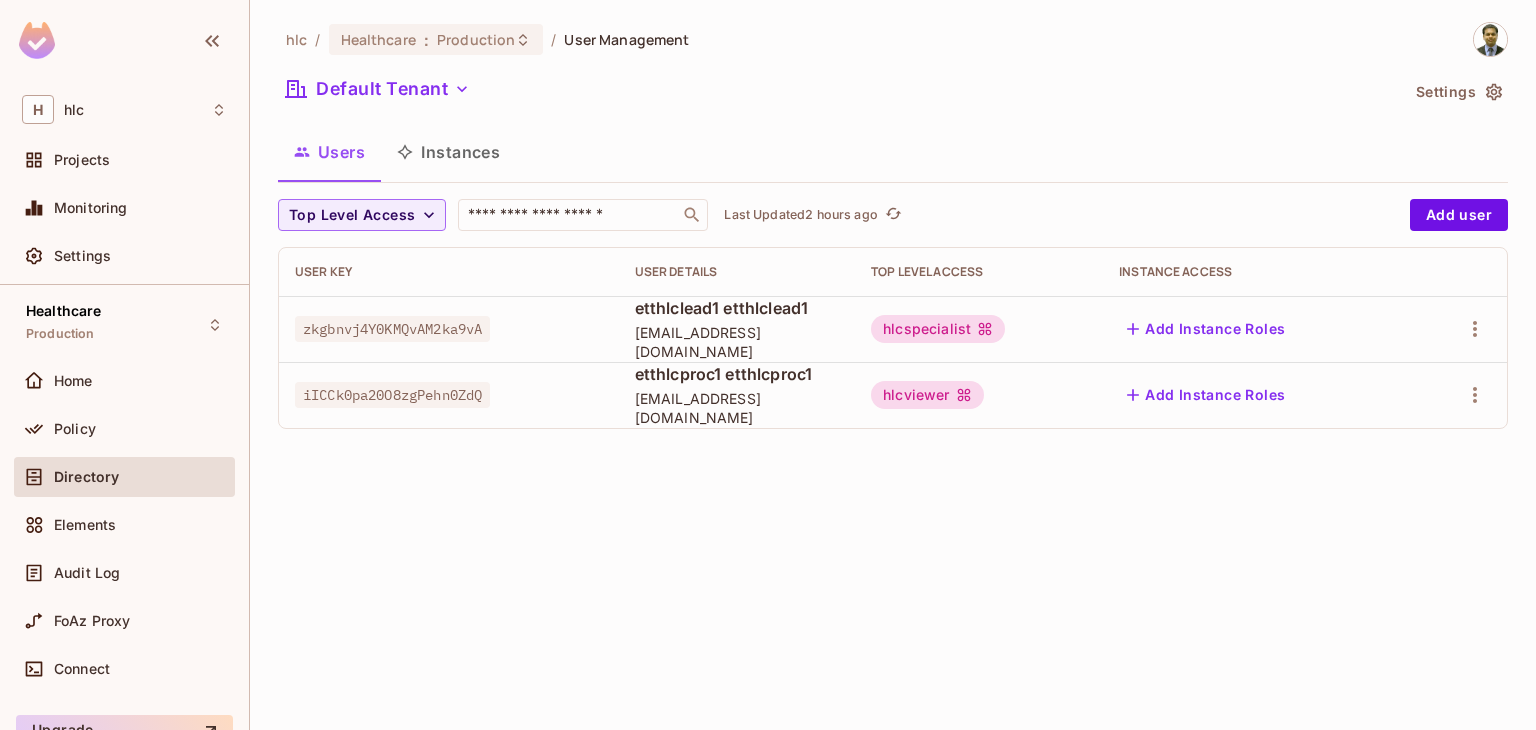 click on "hlc / Healthcare : Production / User Management Default Tenant Settings Users Instances Top Level Access ​ Last Updated  2 hours ago Add user User Key User Details Top Level Access Instance Access zkgbnvj4Y0KMQvAM2ka9vA etthlclead1 etthlclead1 [EMAIL_ADDRESS][DOMAIN_NAME] hlcspecialist Add Instance Roles iICCk0pa20O8zgPehn0ZdQ etthlcproc1 etthlcproc1 [EMAIL_ADDRESS][DOMAIN_NAME] hlcviewer Add Instance Roles" at bounding box center [893, 365] 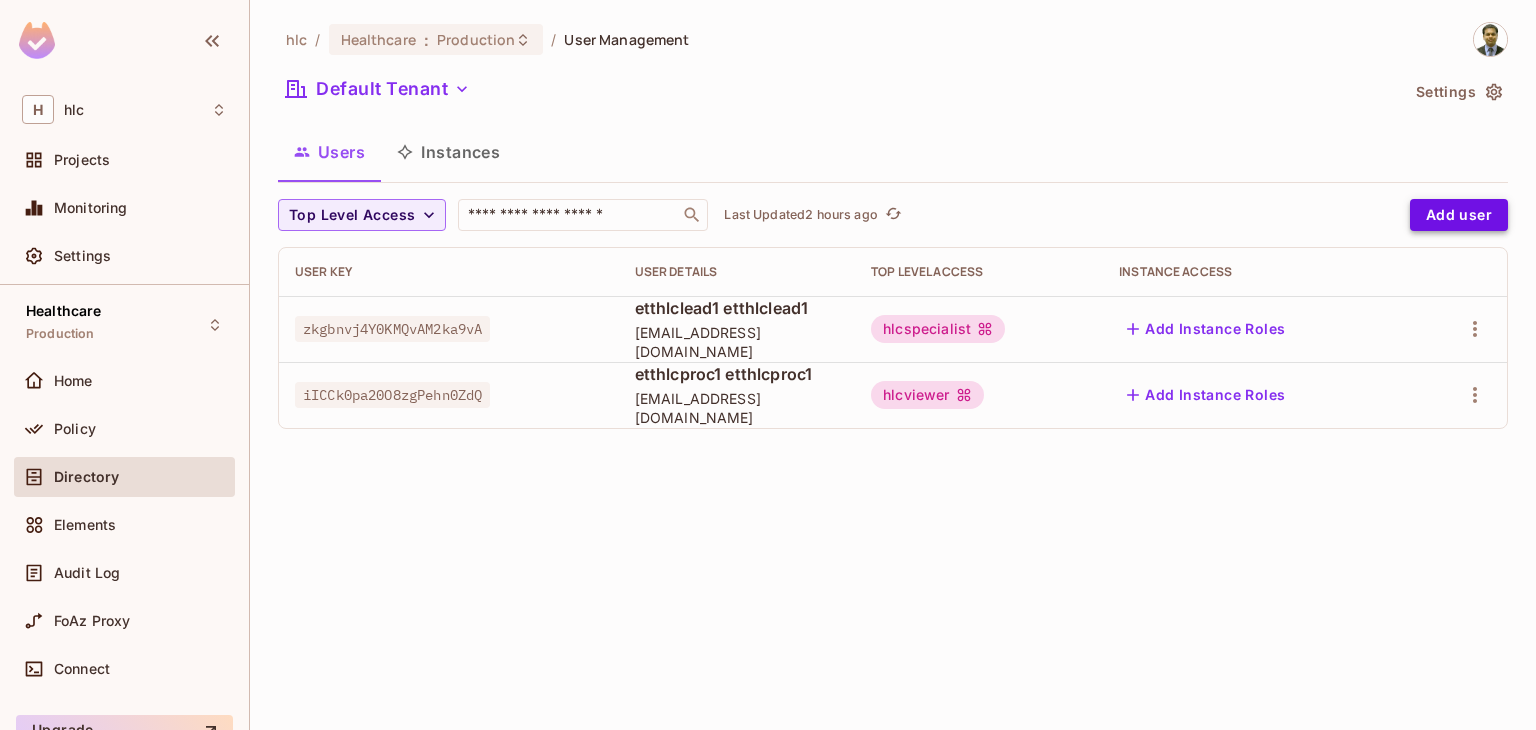 click on "Add user" at bounding box center (1459, 215) 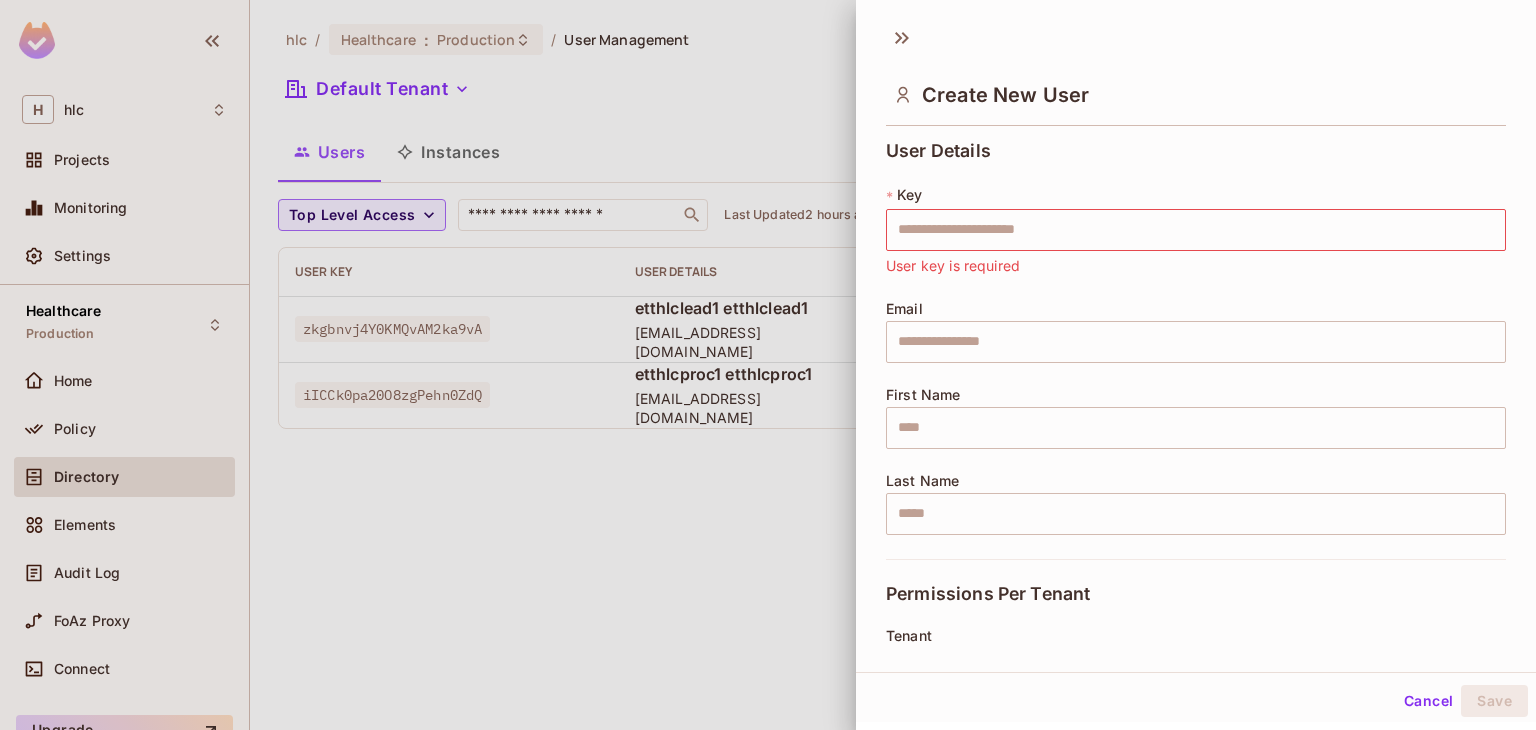click at bounding box center (768, 365) 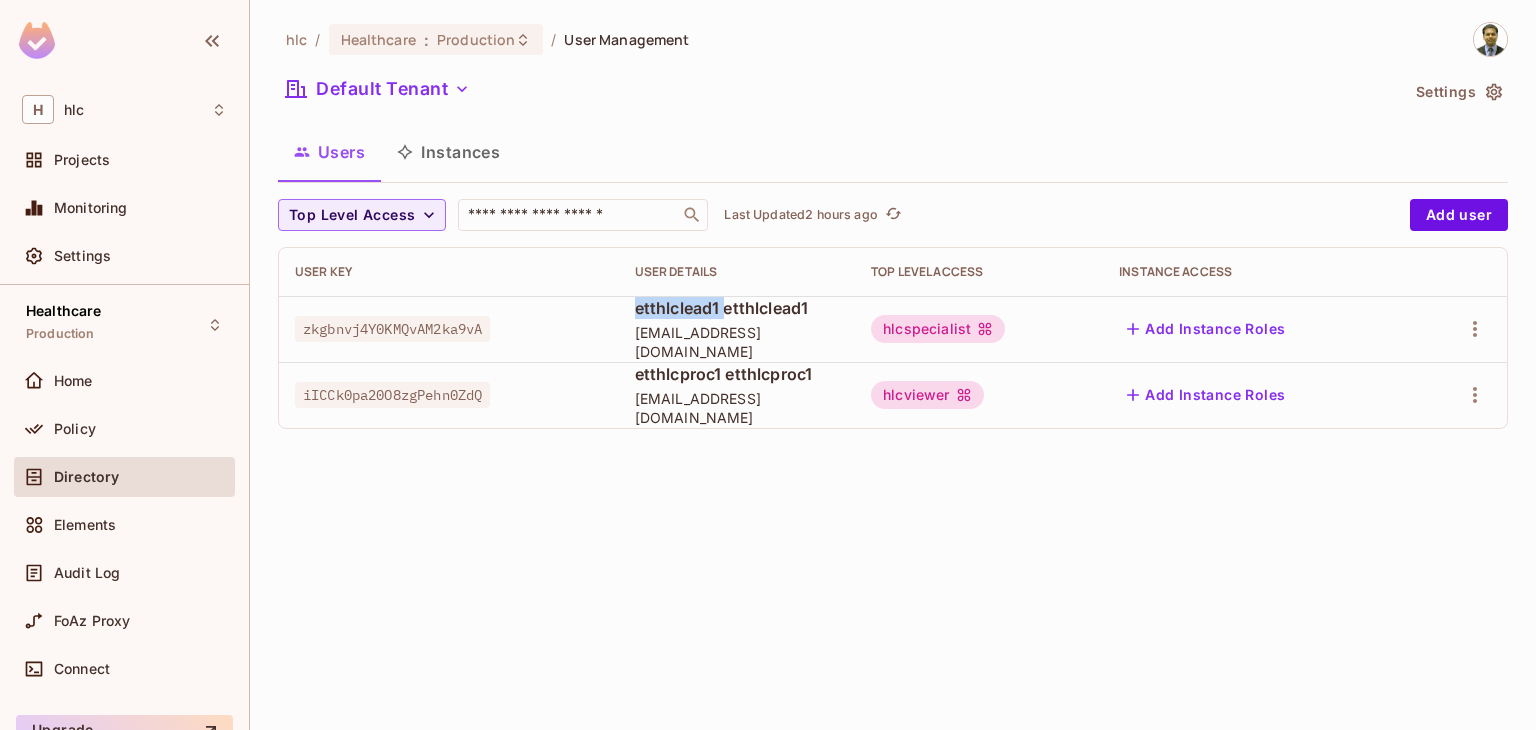 click on "etthlclead1 etthlclead1" at bounding box center (737, 308) 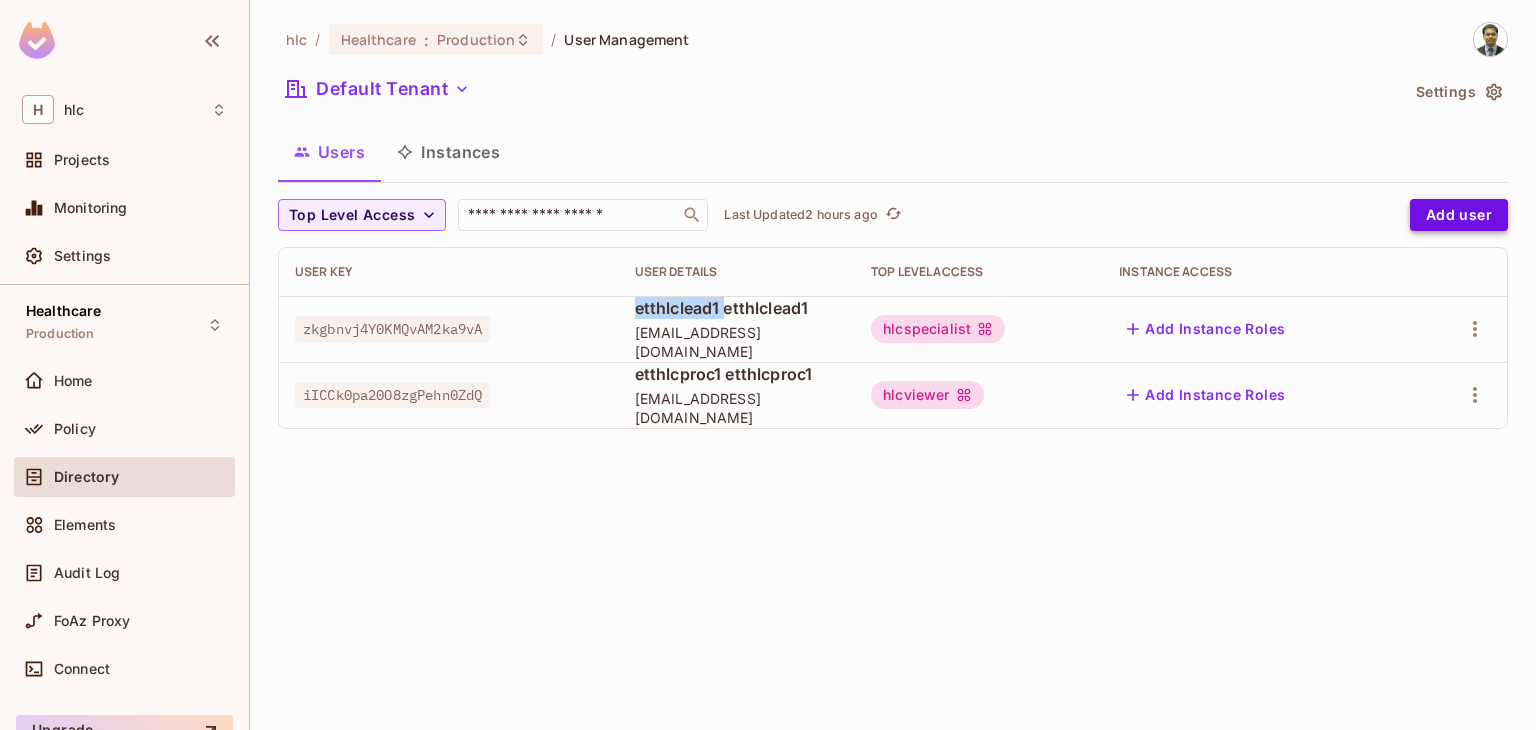 click on "Add user" at bounding box center (1459, 215) 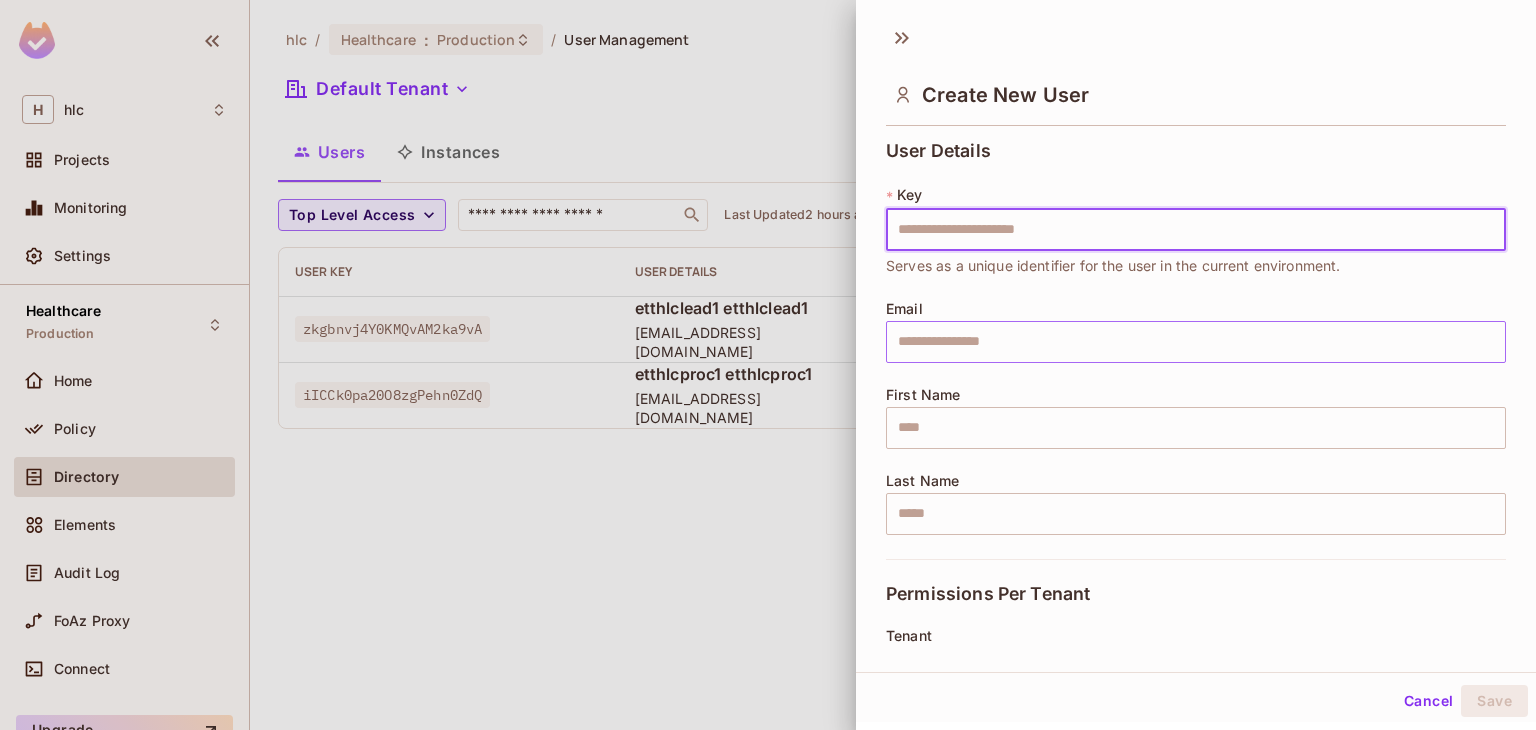 click at bounding box center [1196, 342] 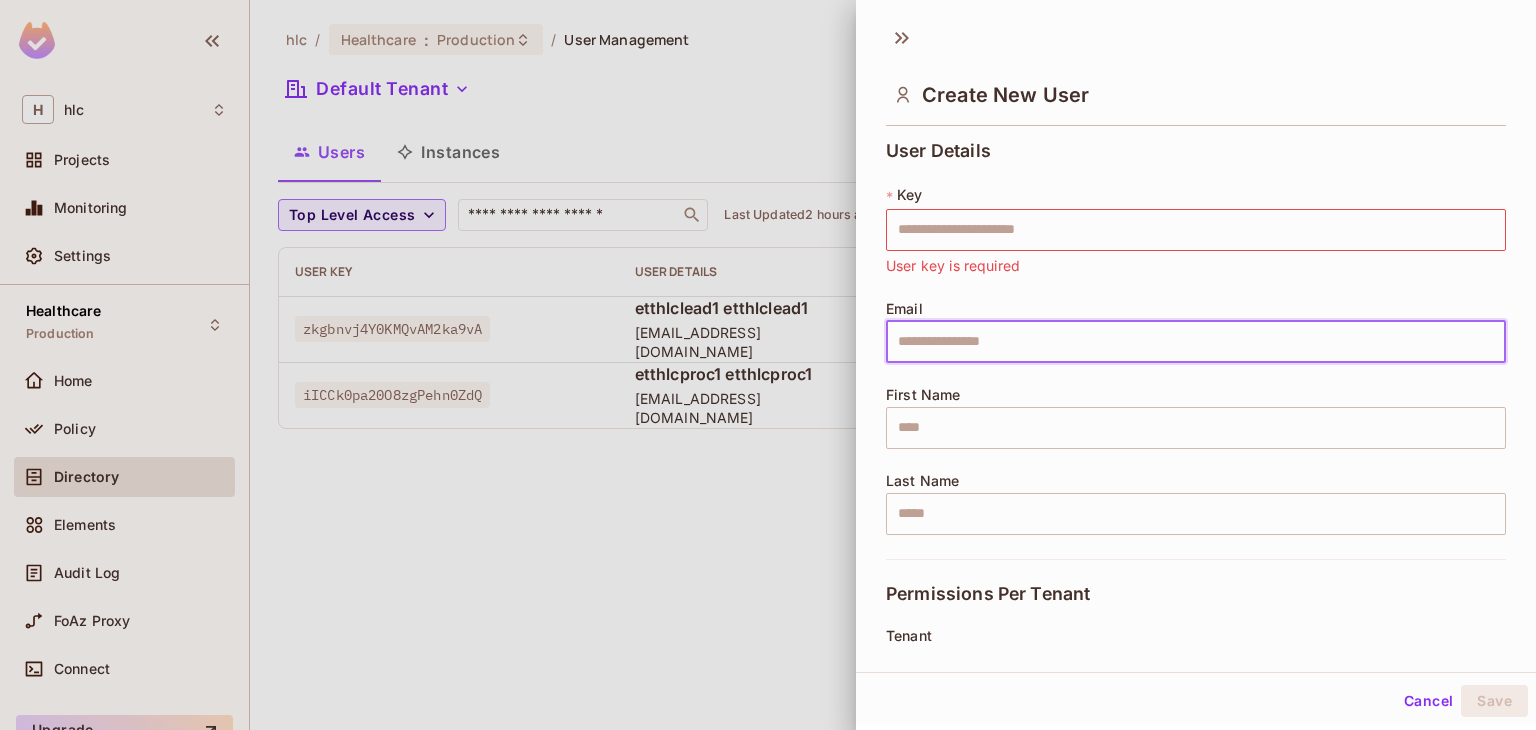 paste on "**********" 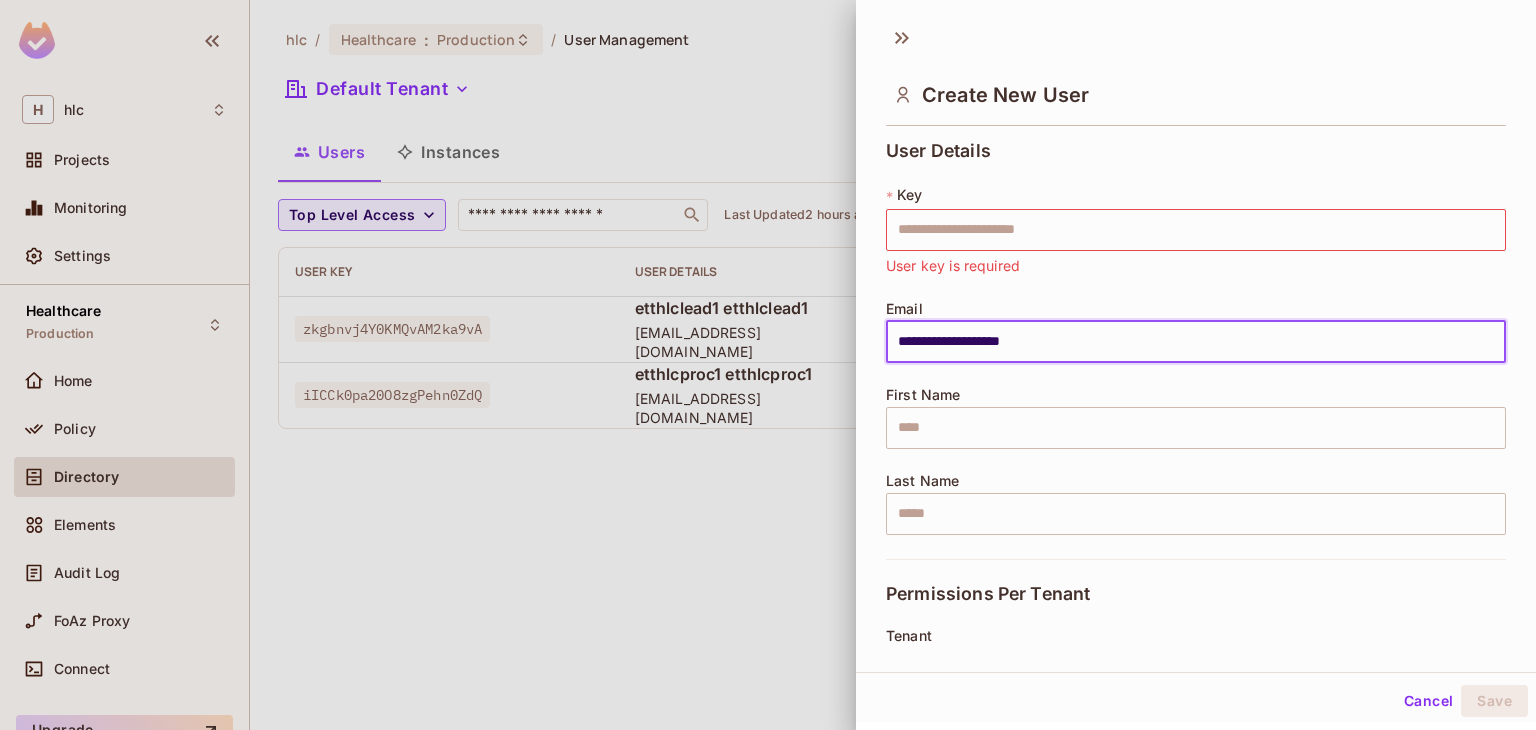 type on "**********" 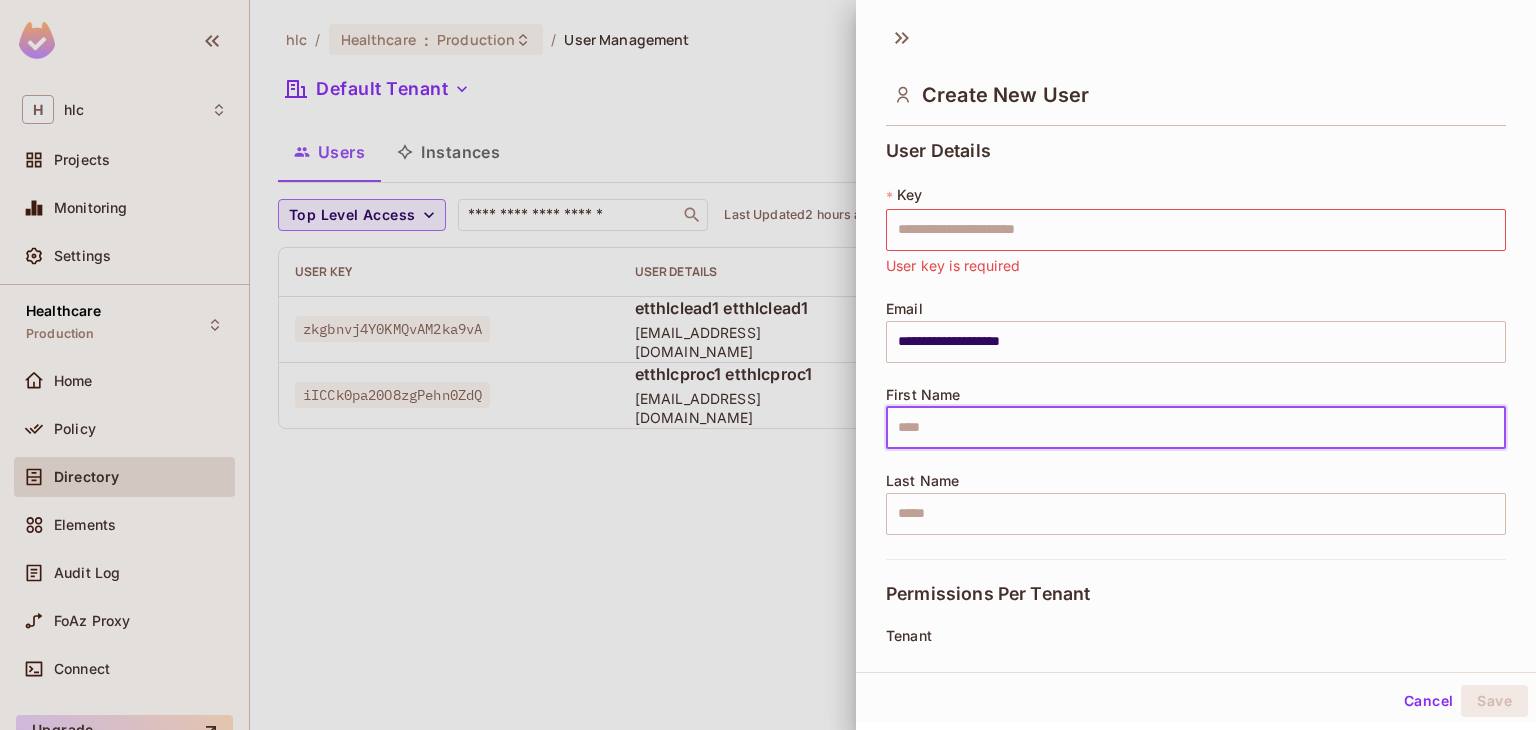 paste on "**********" 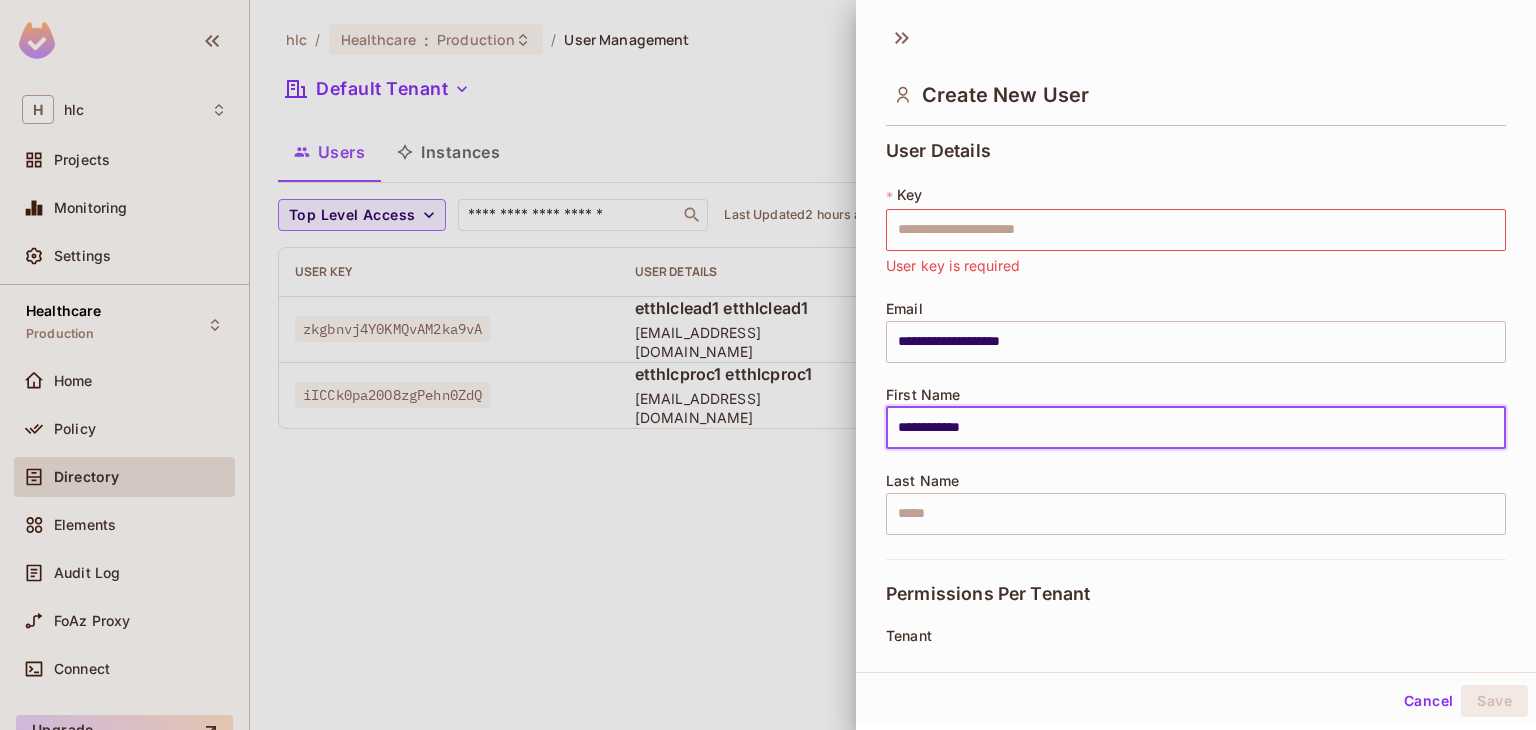 type on "**********" 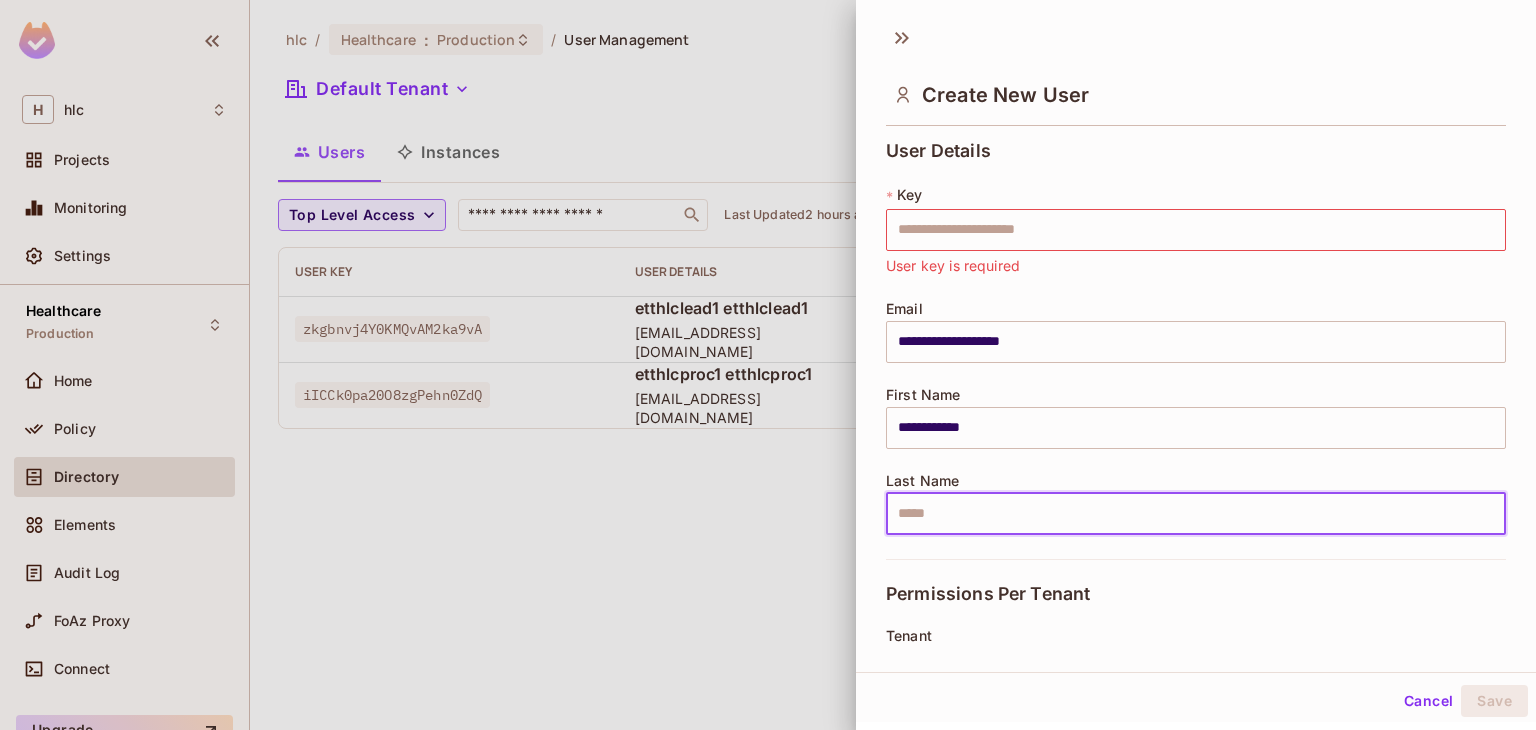 paste on "**********" 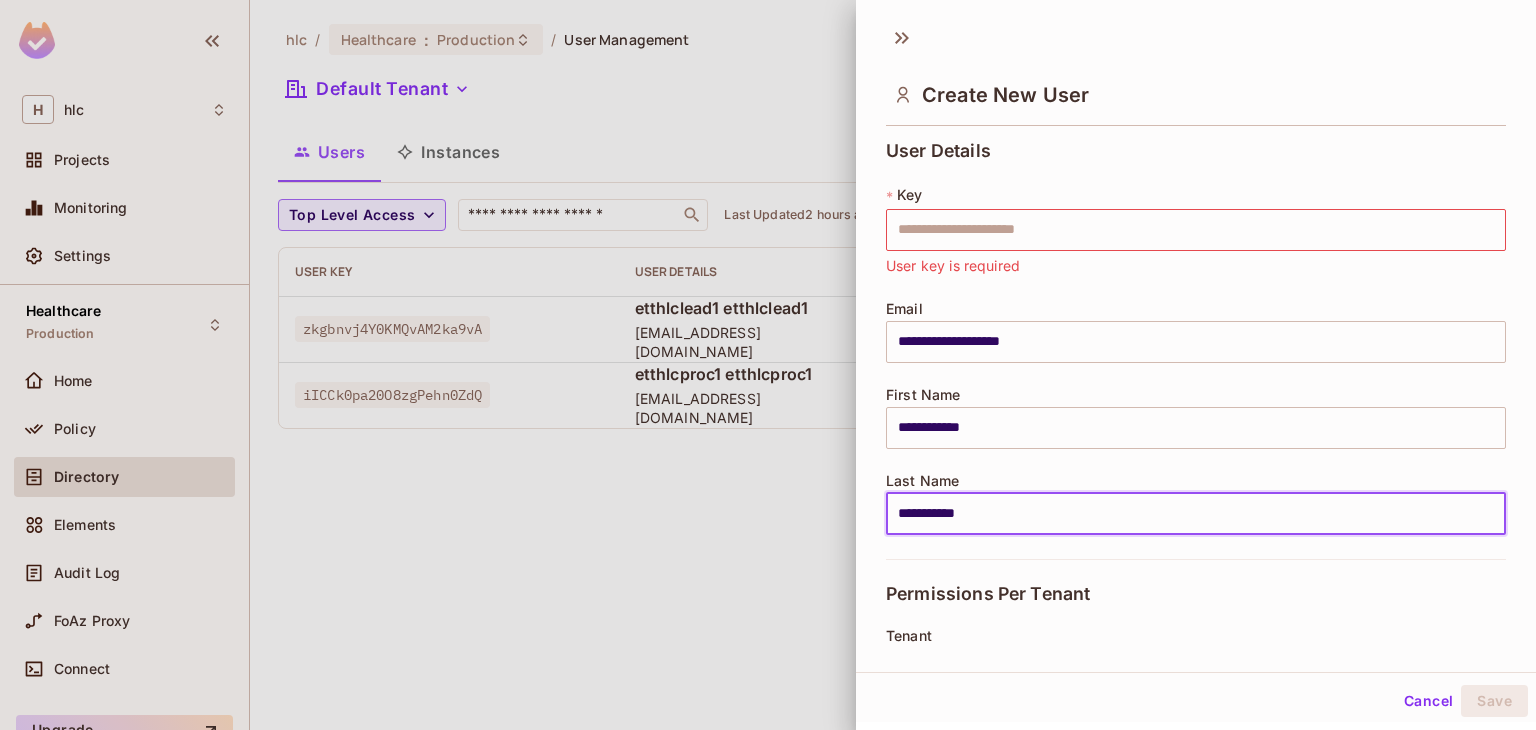 type on "**********" 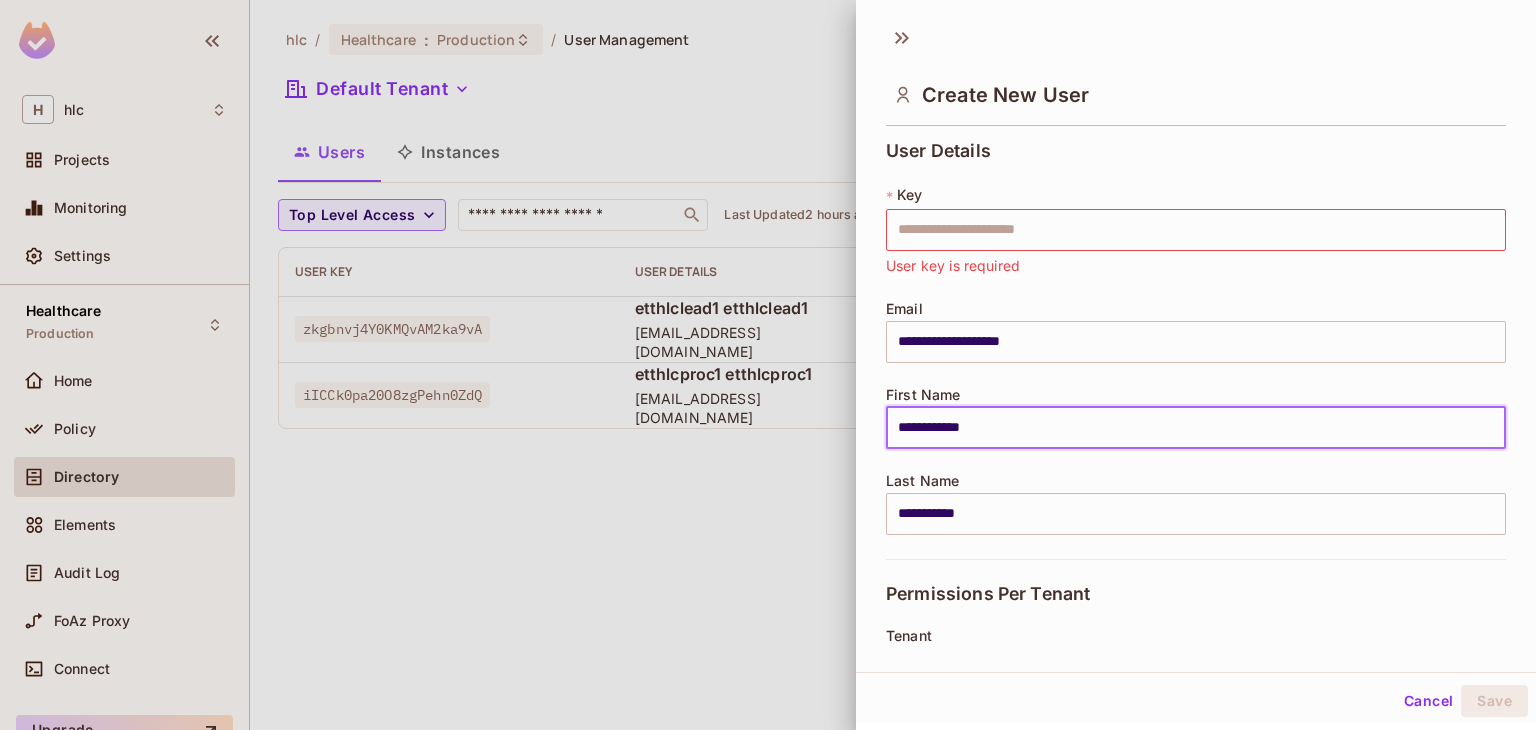 click on "**********" at bounding box center (1196, 428) 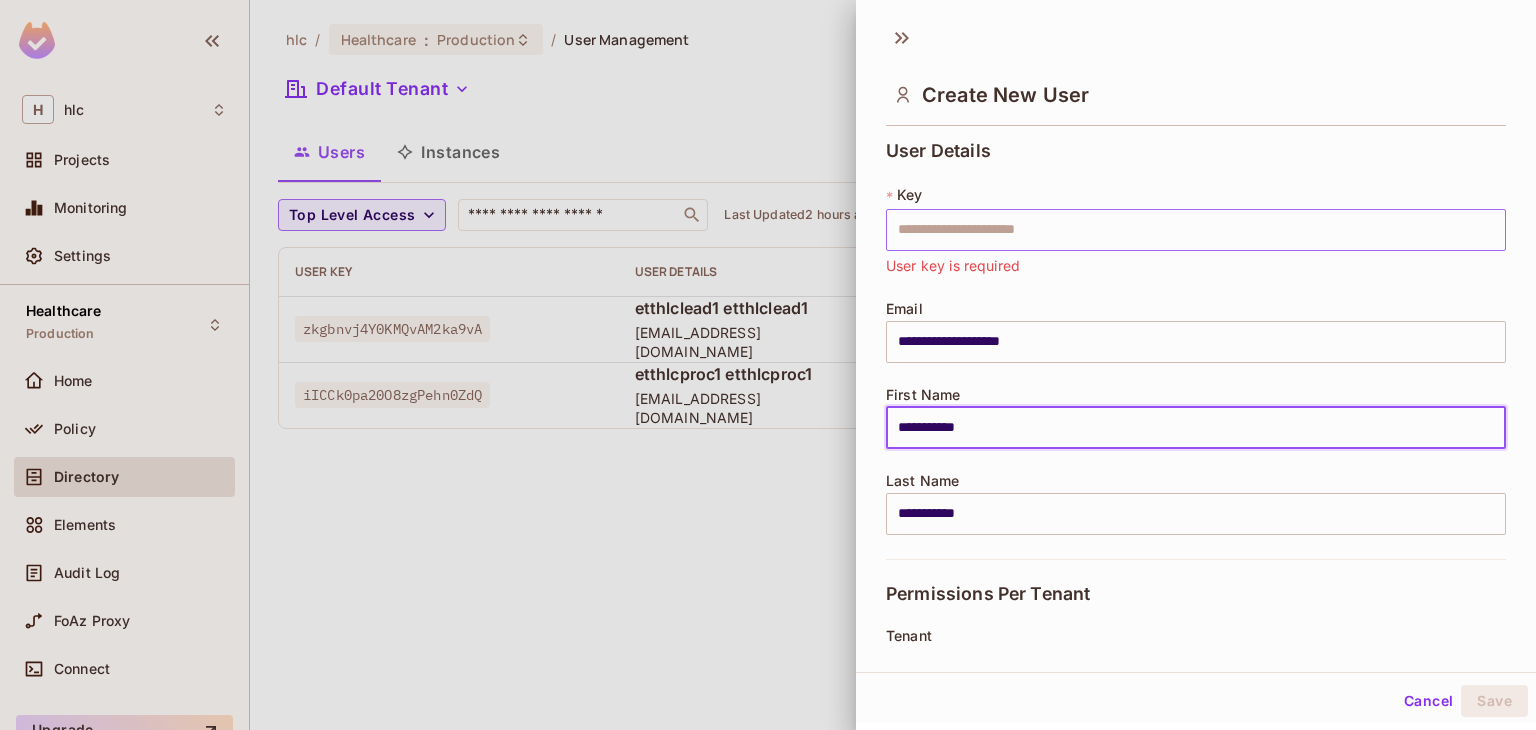 type on "**********" 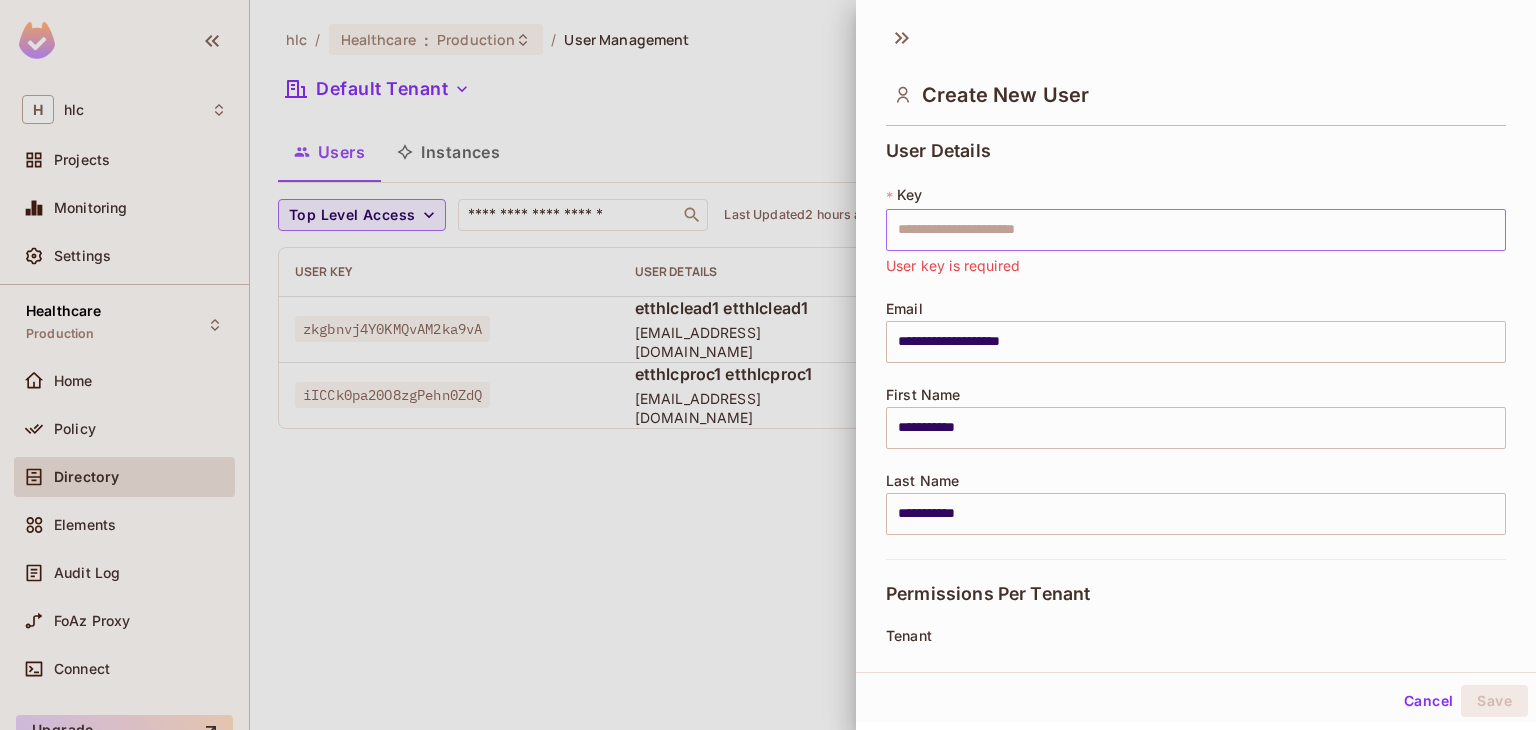 drag, startPoint x: 975, startPoint y: 258, endPoint x: 975, endPoint y: 233, distance: 25 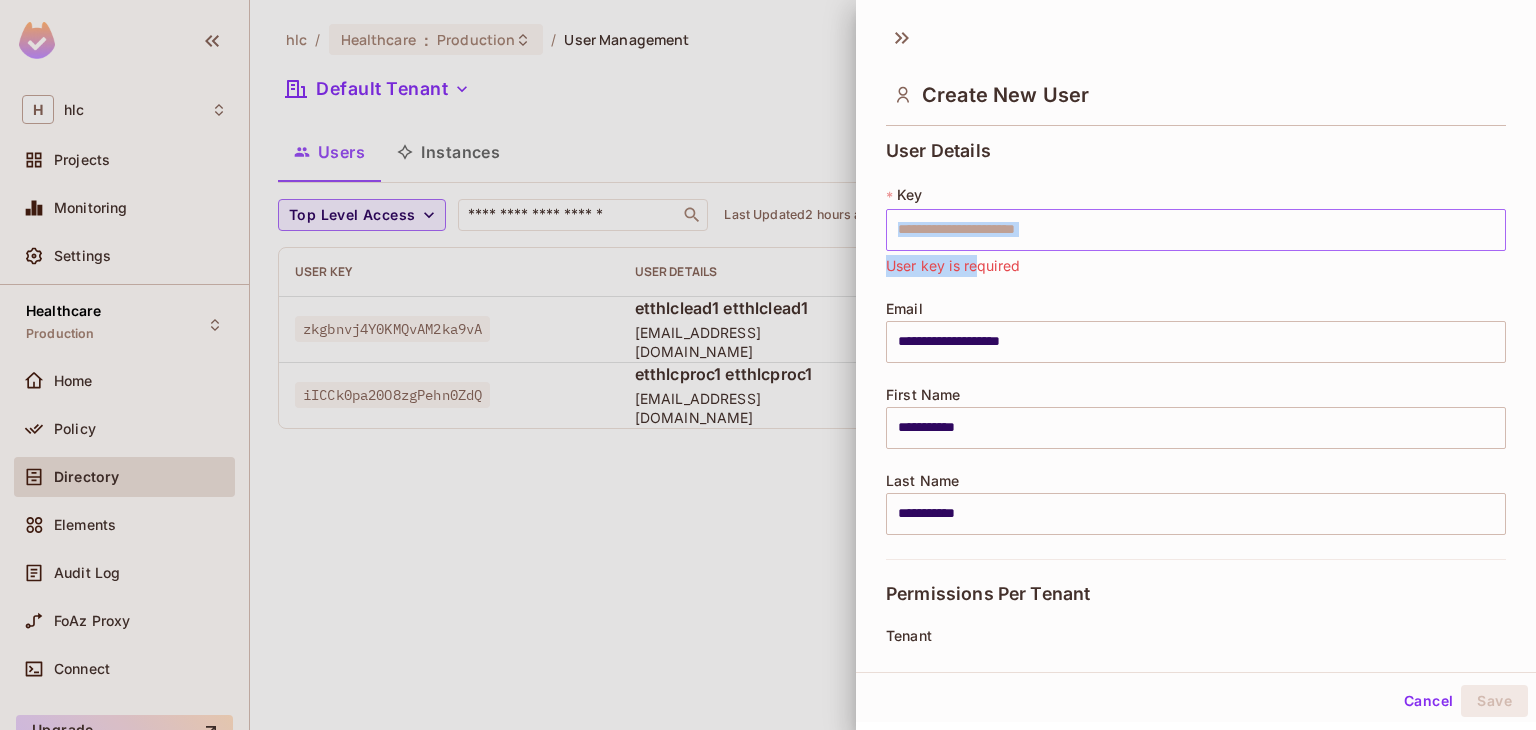 click at bounding box center [1196, 230] 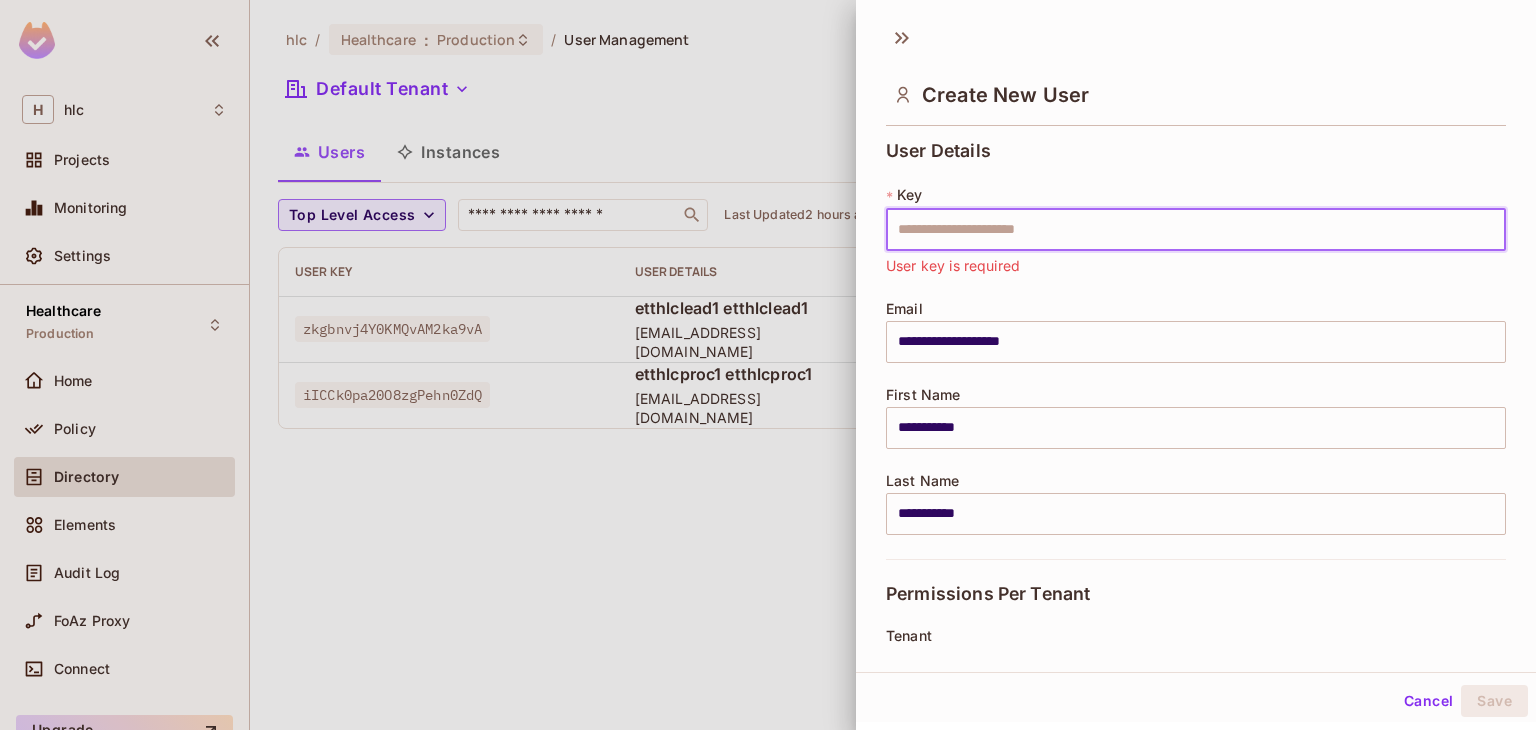 paste on "**********" 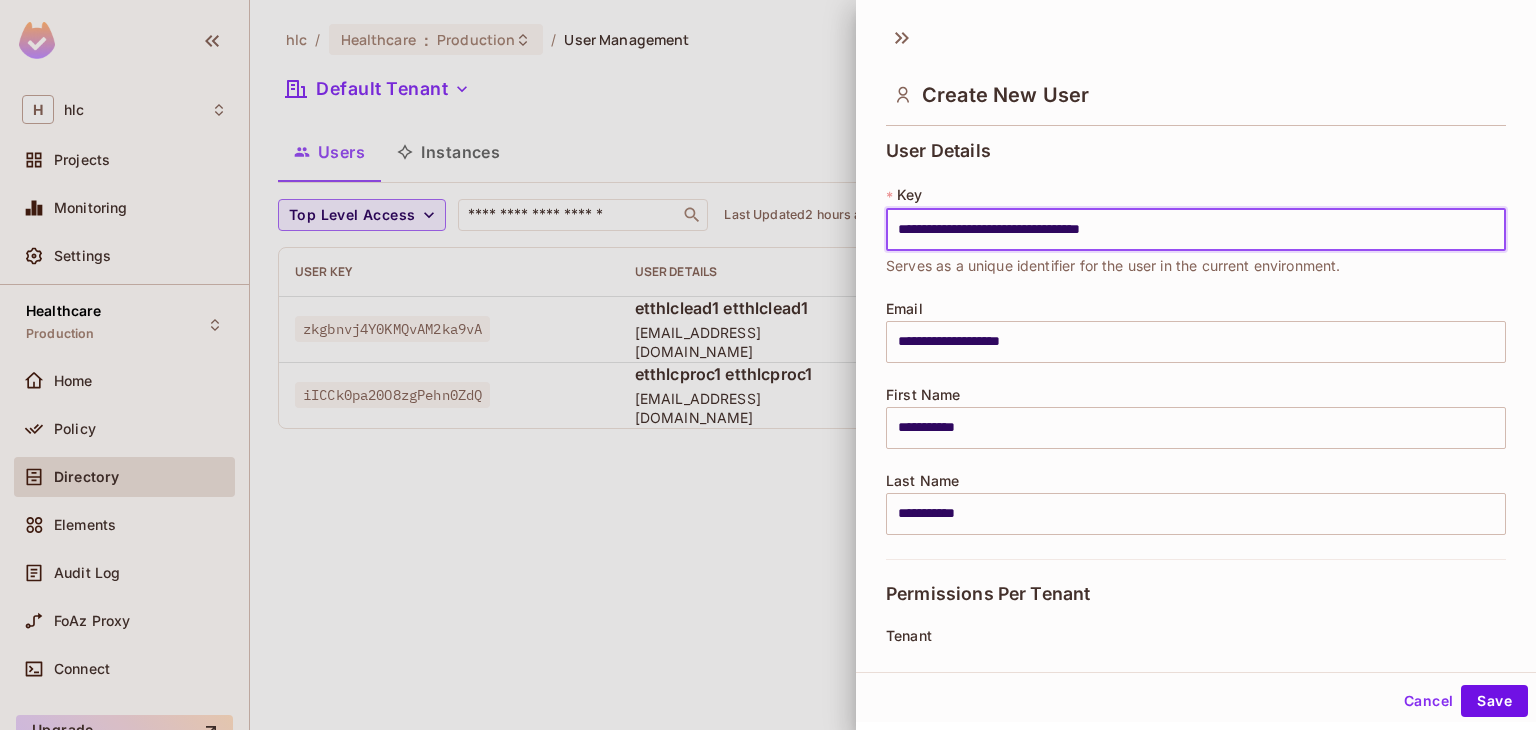 type on "**********" 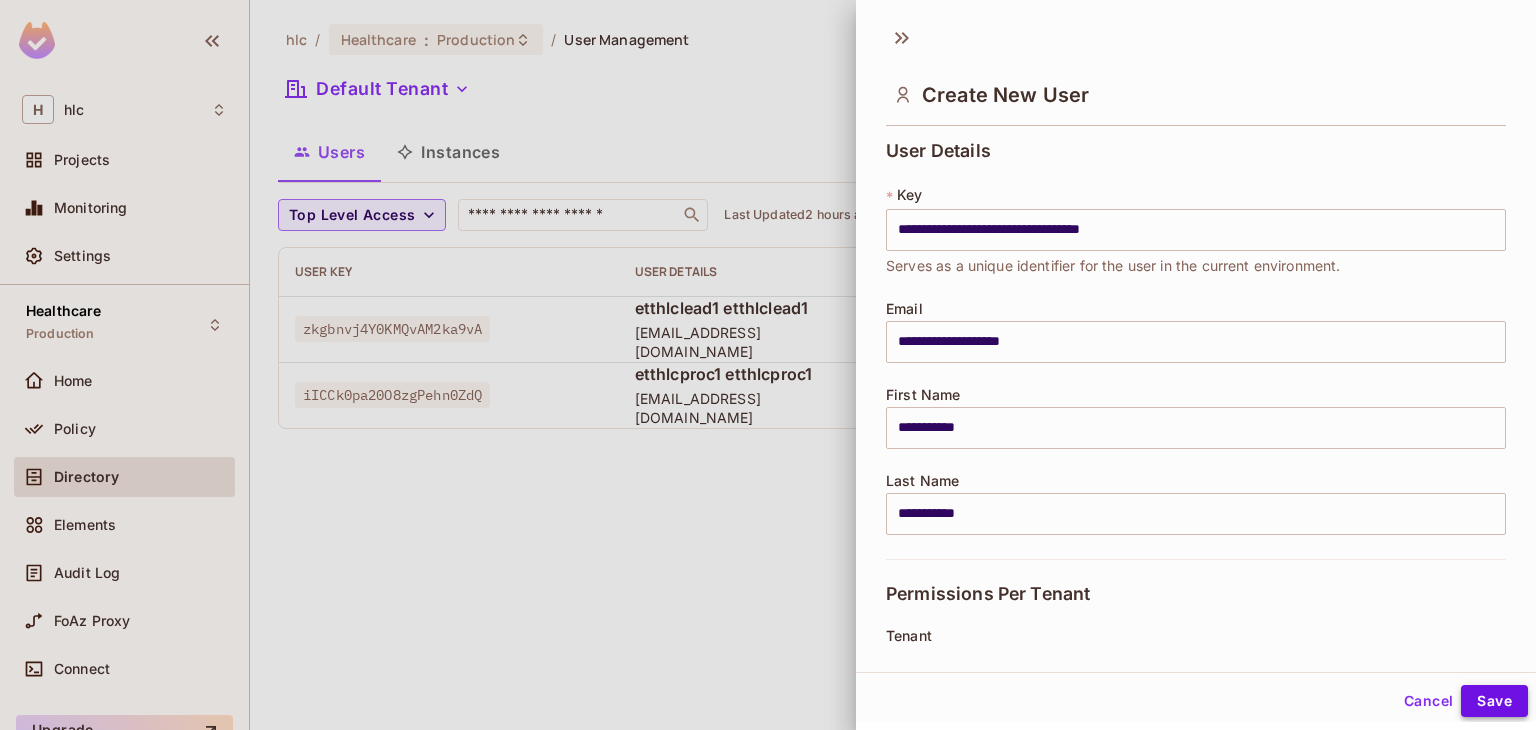 click on "Save" at bounding box center (1494, 701) 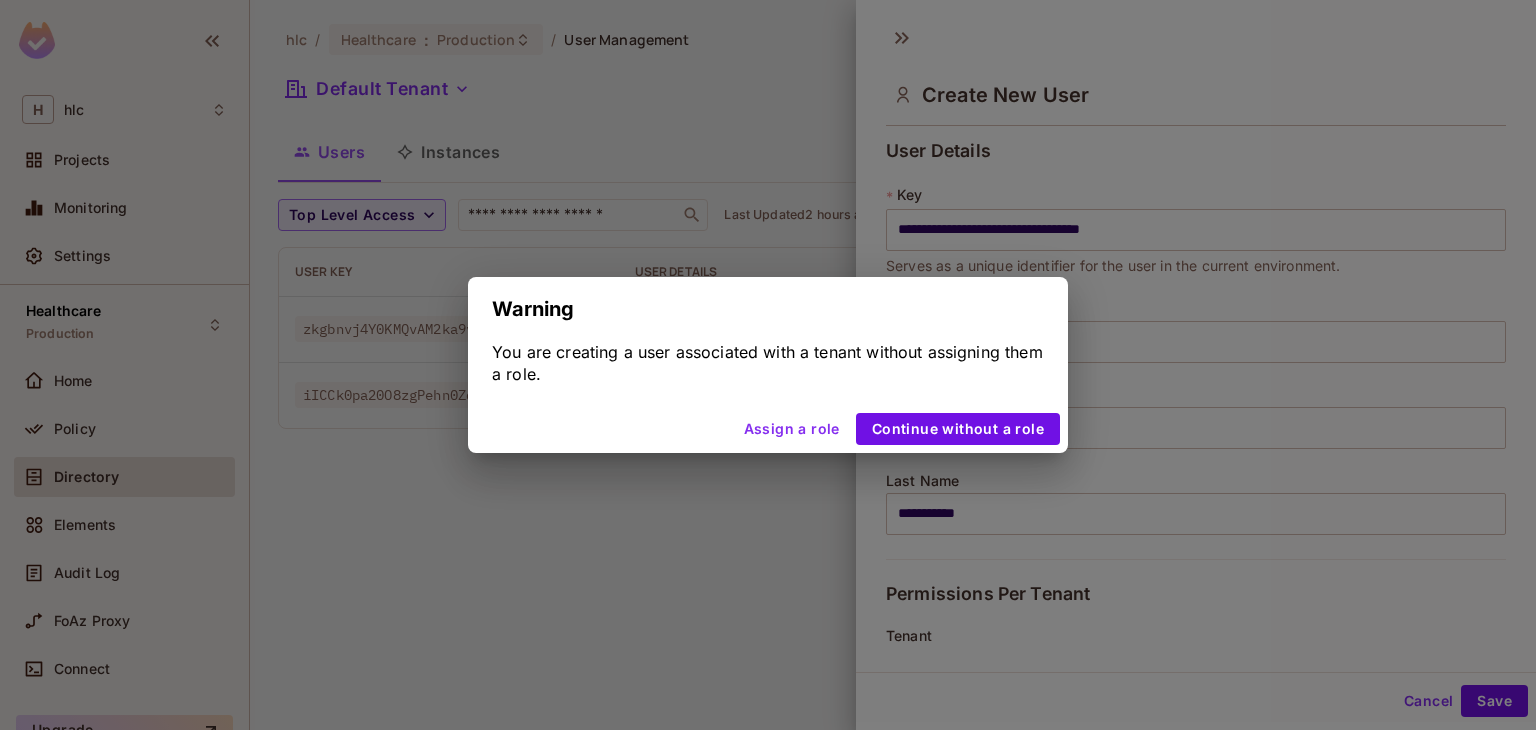 click on "Assign a role" at bounding box center (792, 429) 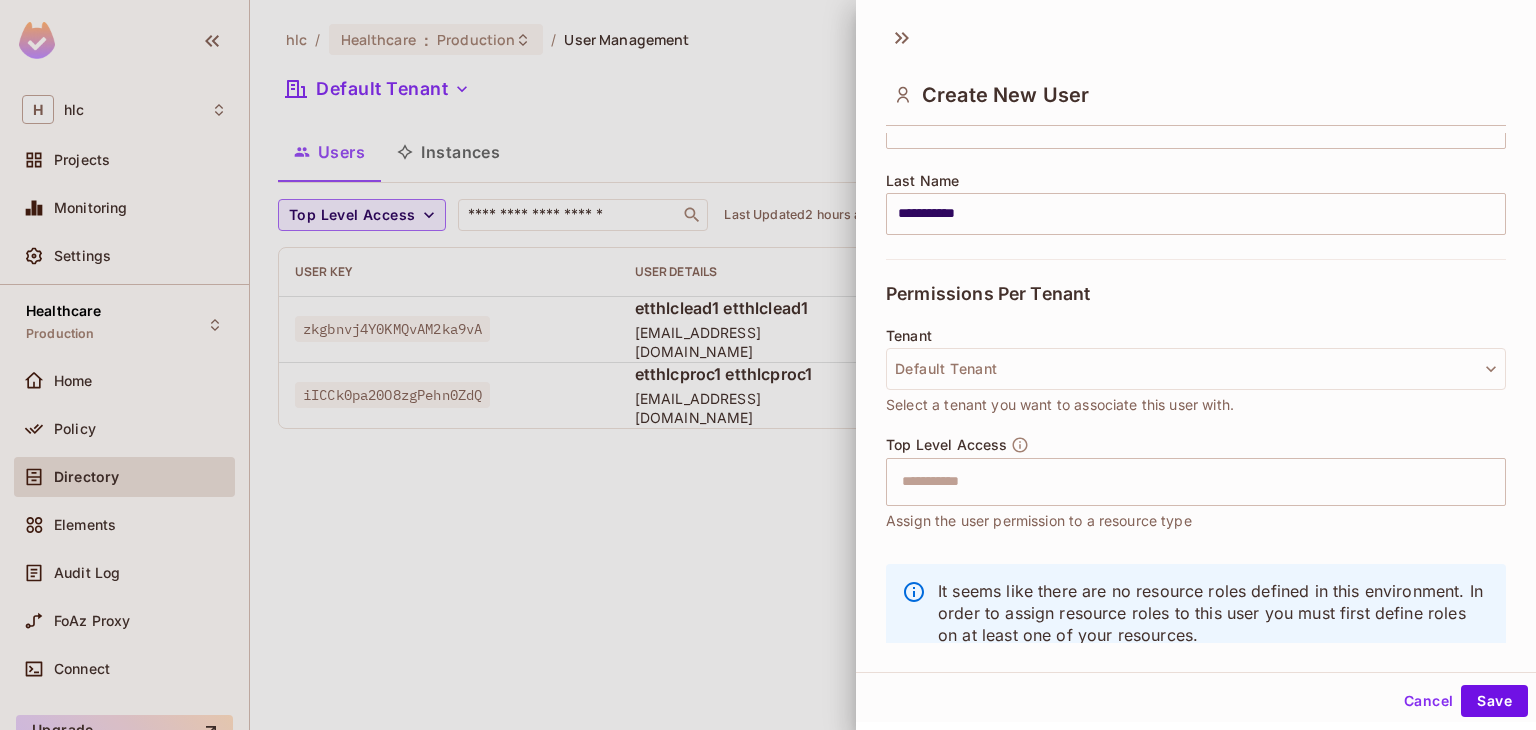 scroll, scrollTop: 351, scrollLeft: 0, axis: vertical 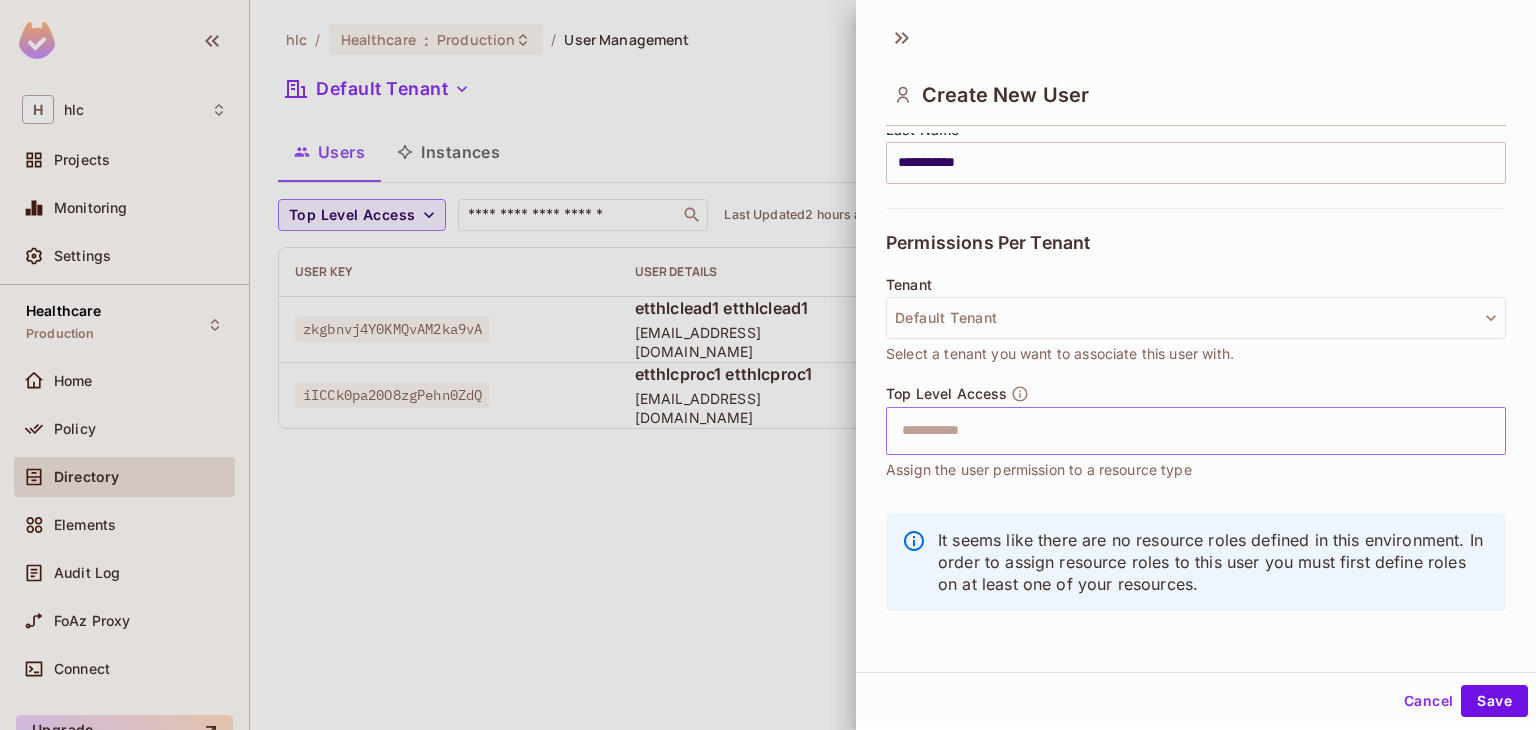 click at bounding box center [1178, 431] 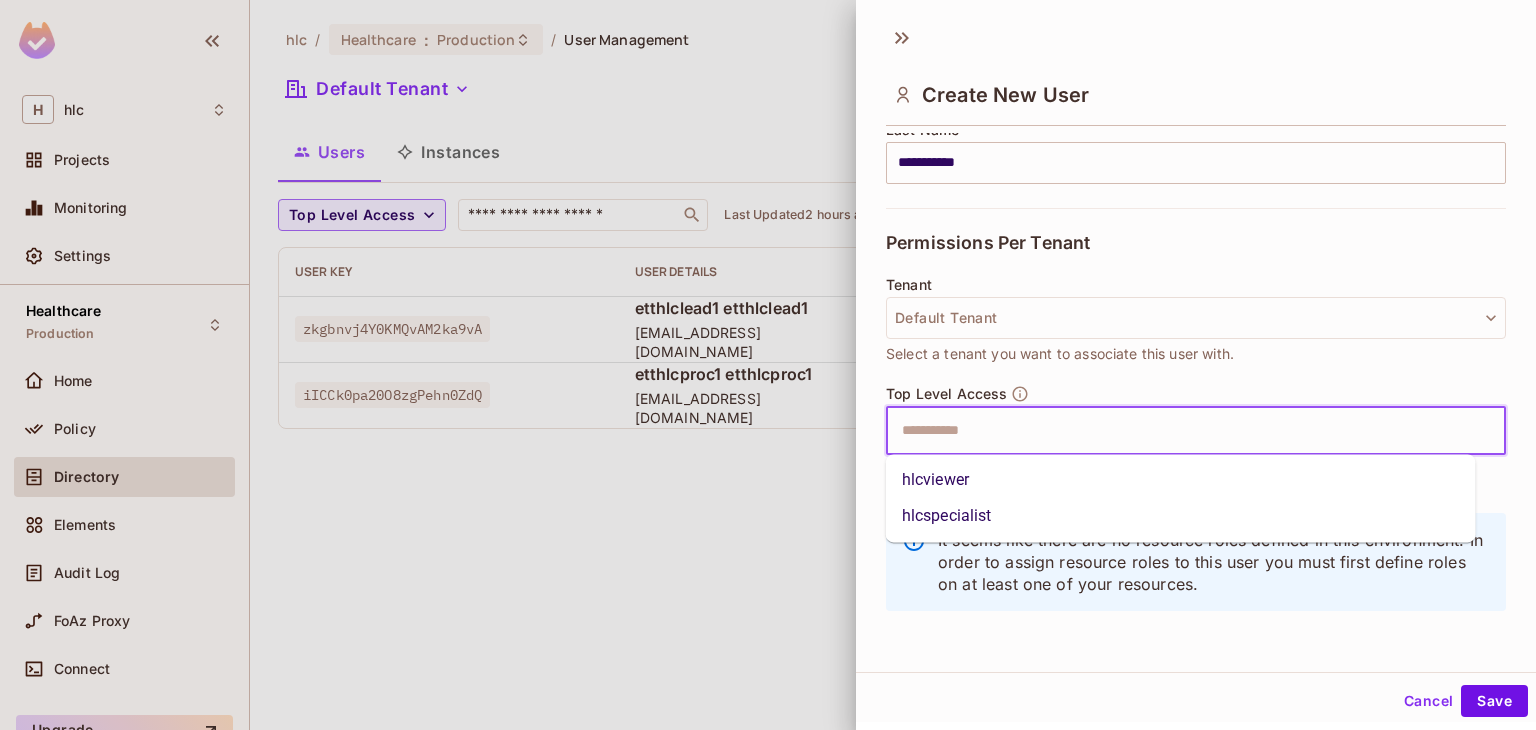 click on "hlcspecialist" at bounding box center (1181, 516) 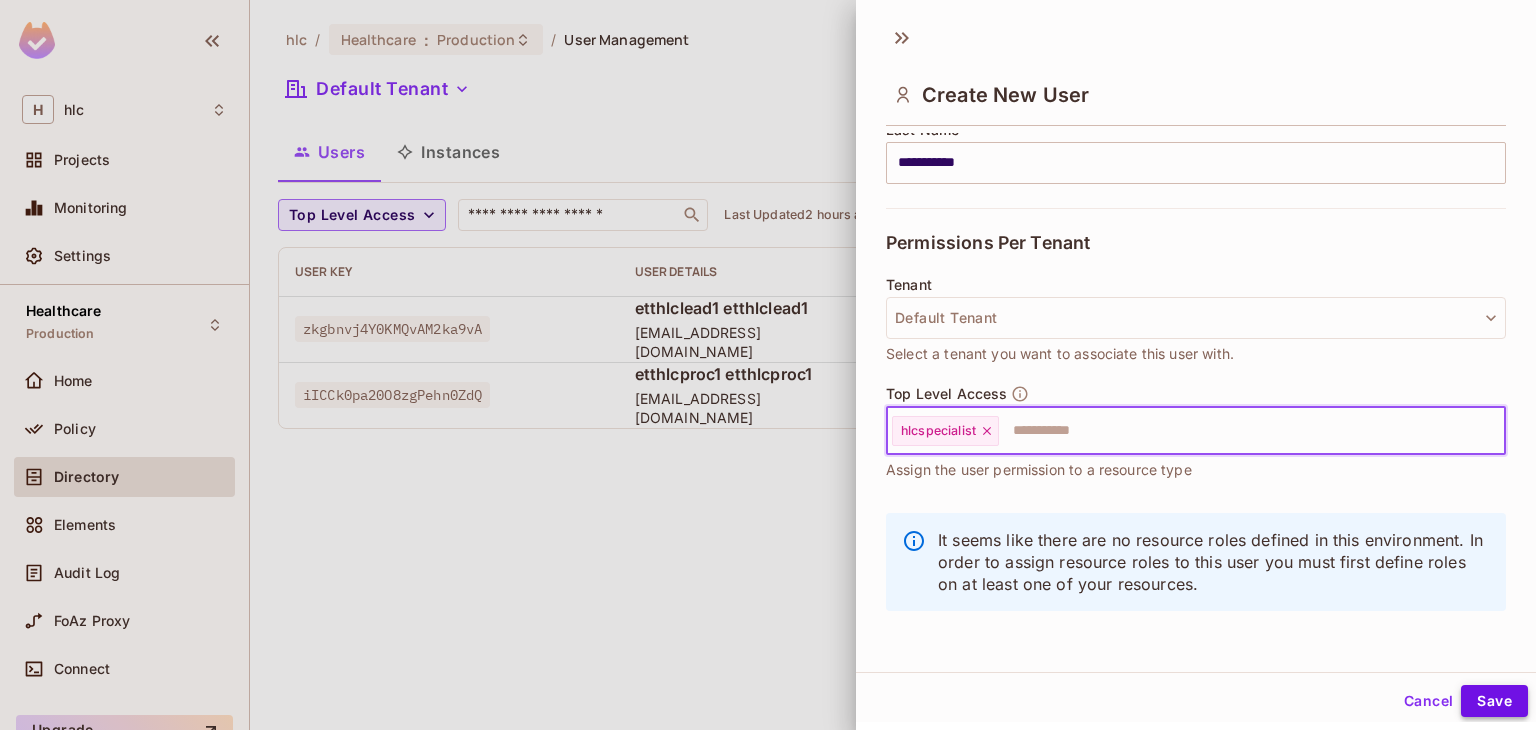 click on "Save" at bounding box center [1494, 701] 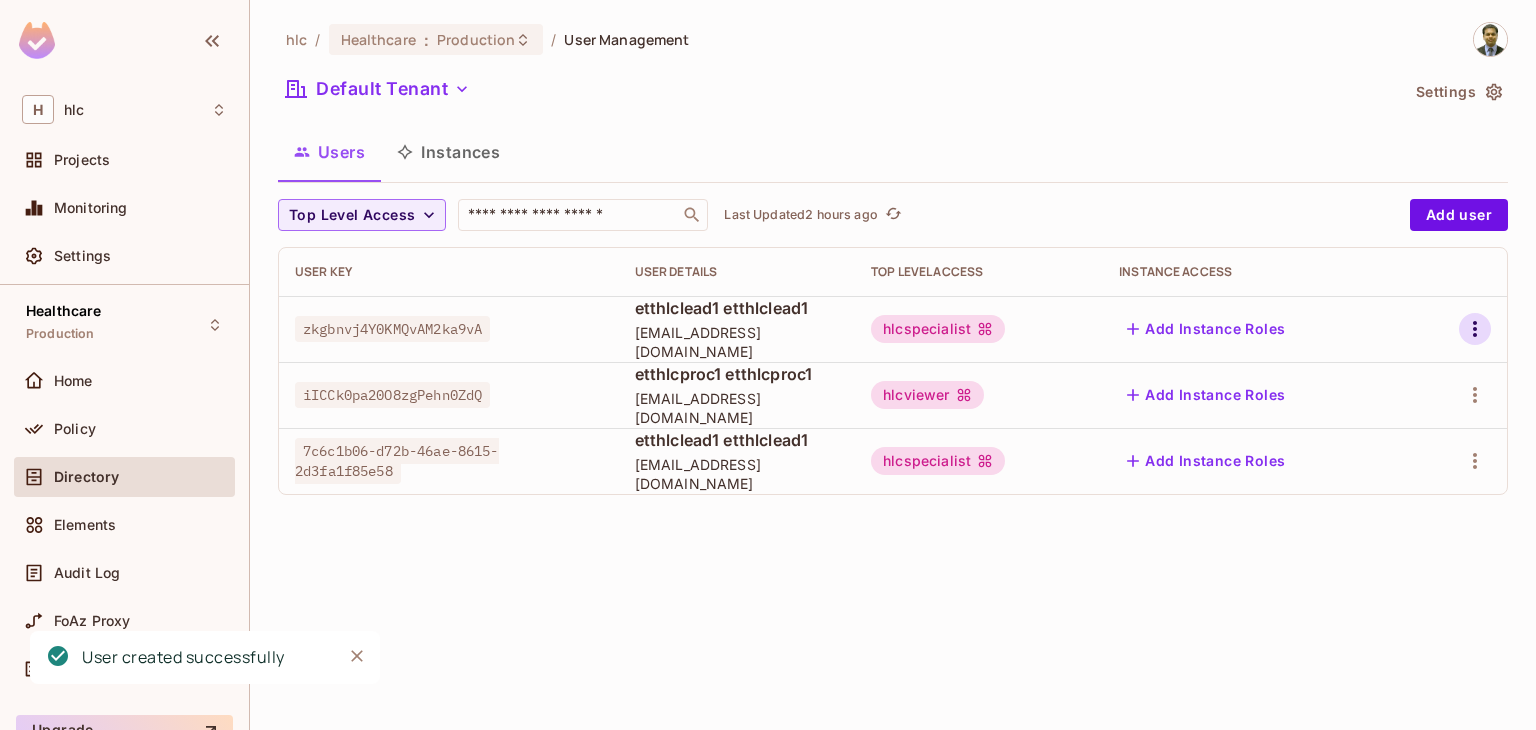 click 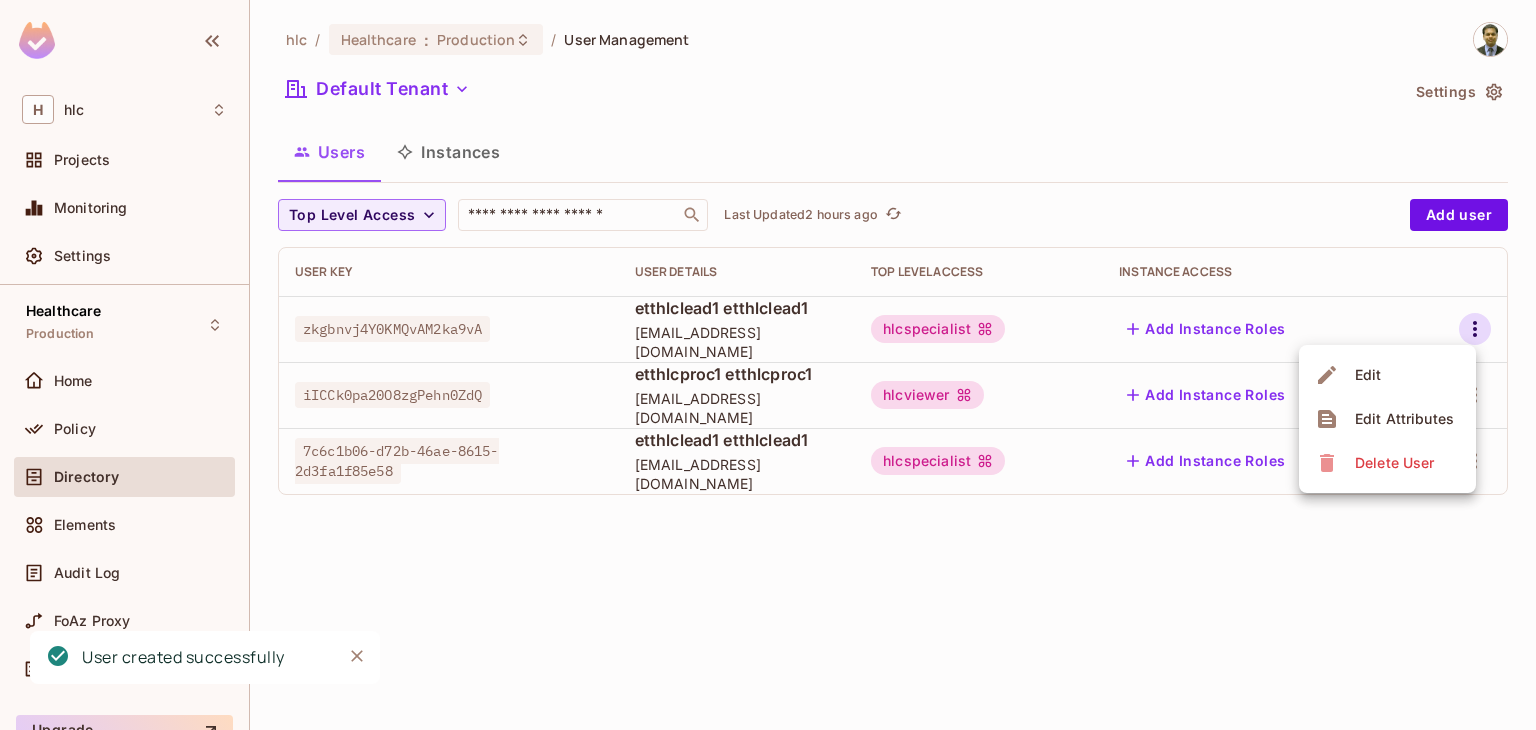click on "Delete User" at bounding box center (1394, 463) 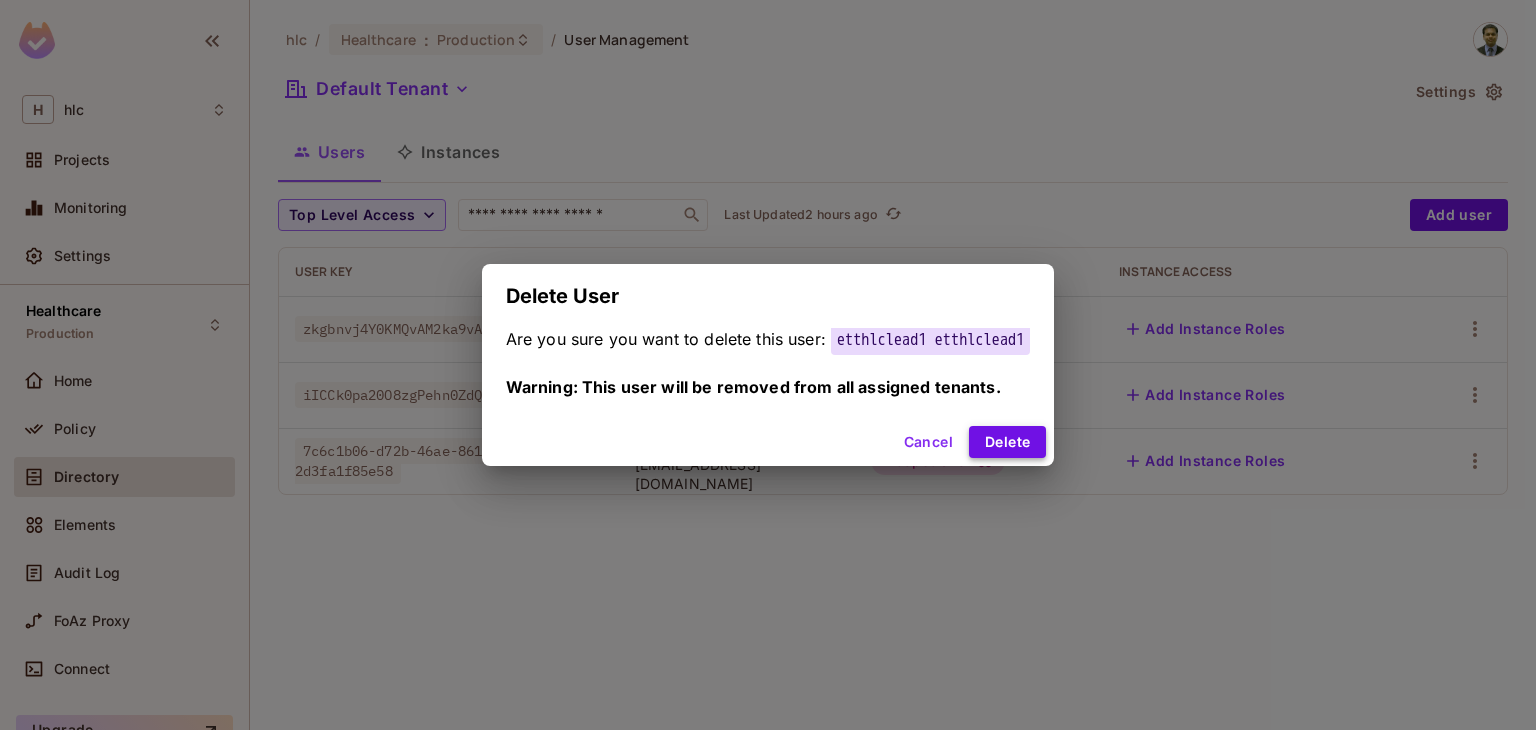click on "Delete" at bounding box center (1007, 442) 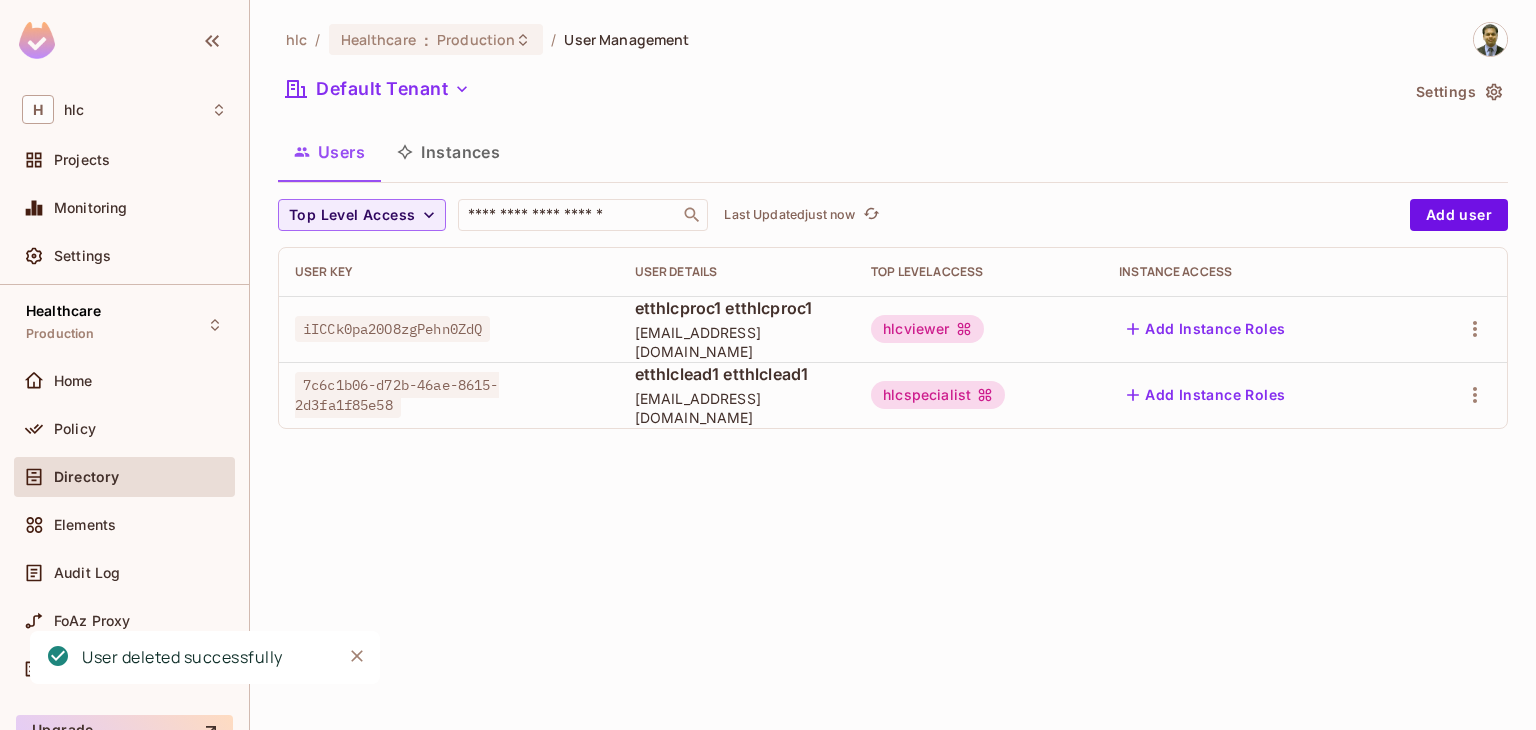 click on "etthlcproc1 etthlcproc1" at bounding box center (737, 308) 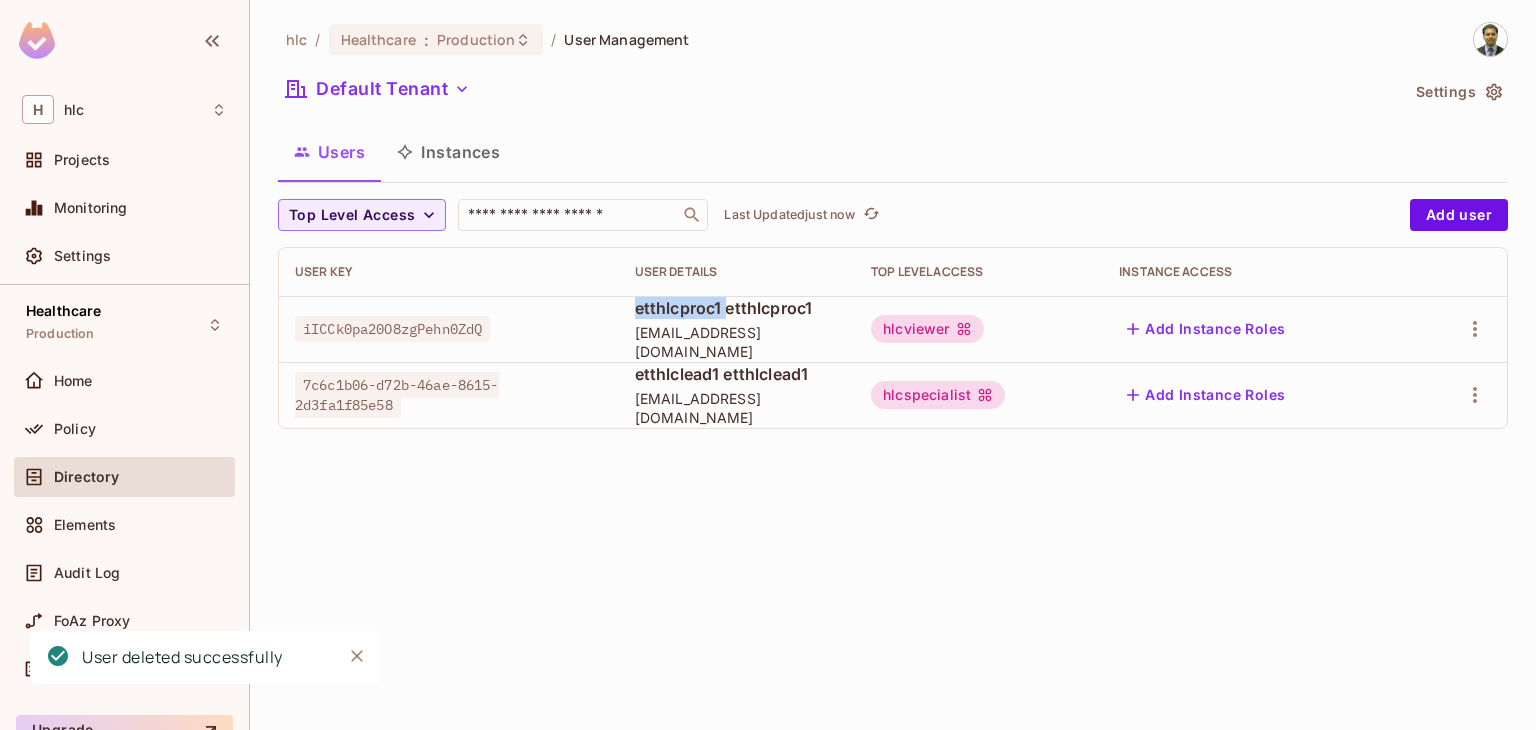 click on "etthlcproc1 etthlcproc1" at bounding box center [737, 308] 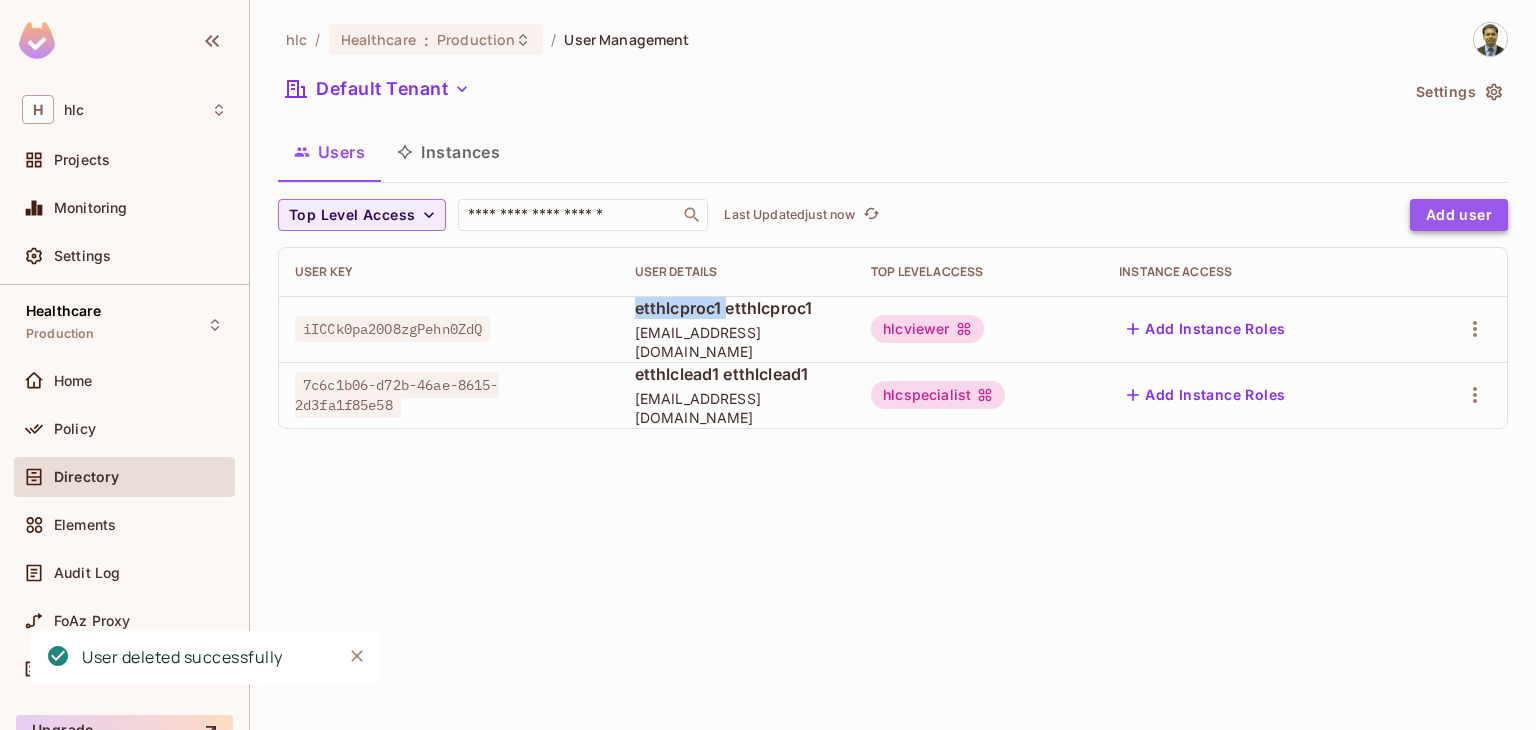 click on "Add user" at bounding box center (1459, 215) 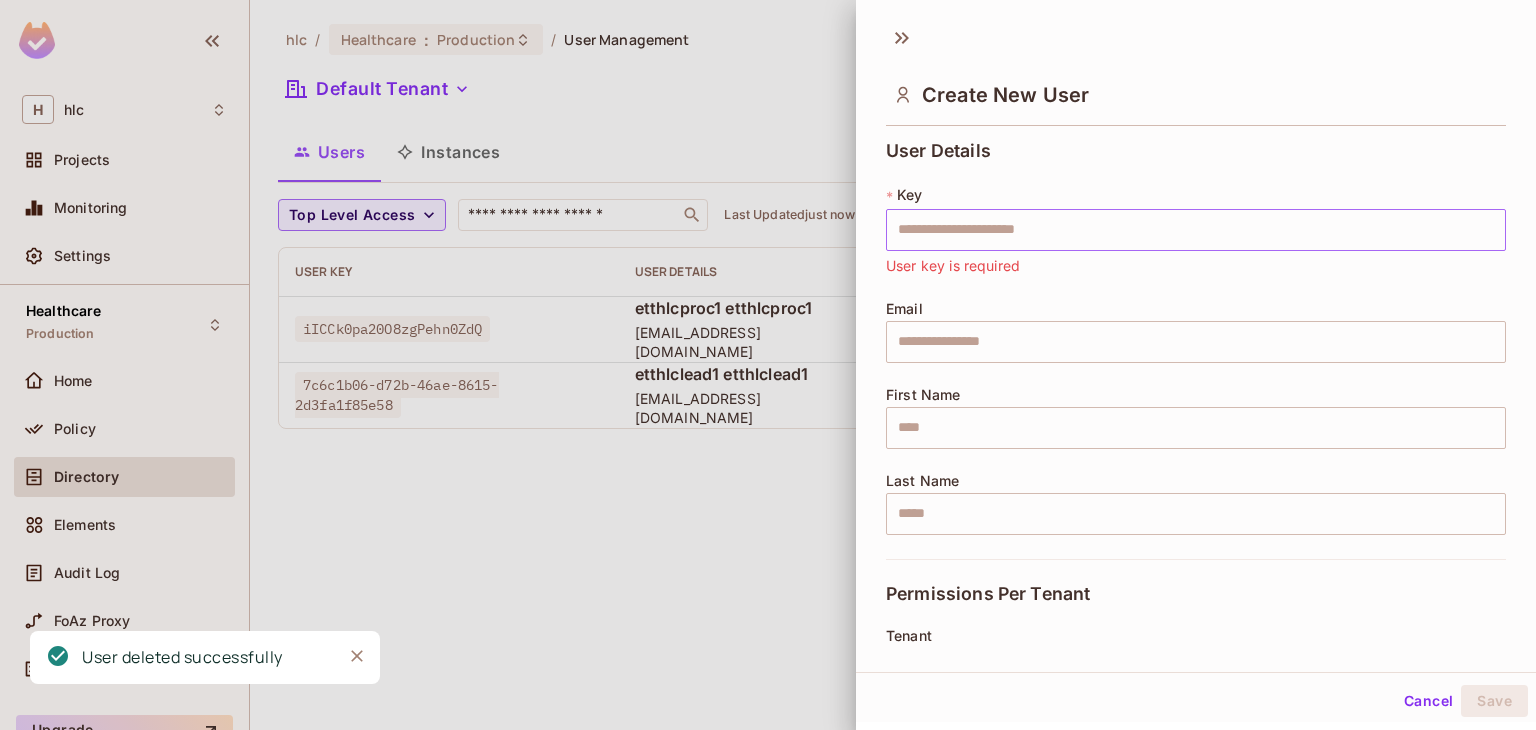 click at bounding box center [1196, 230] 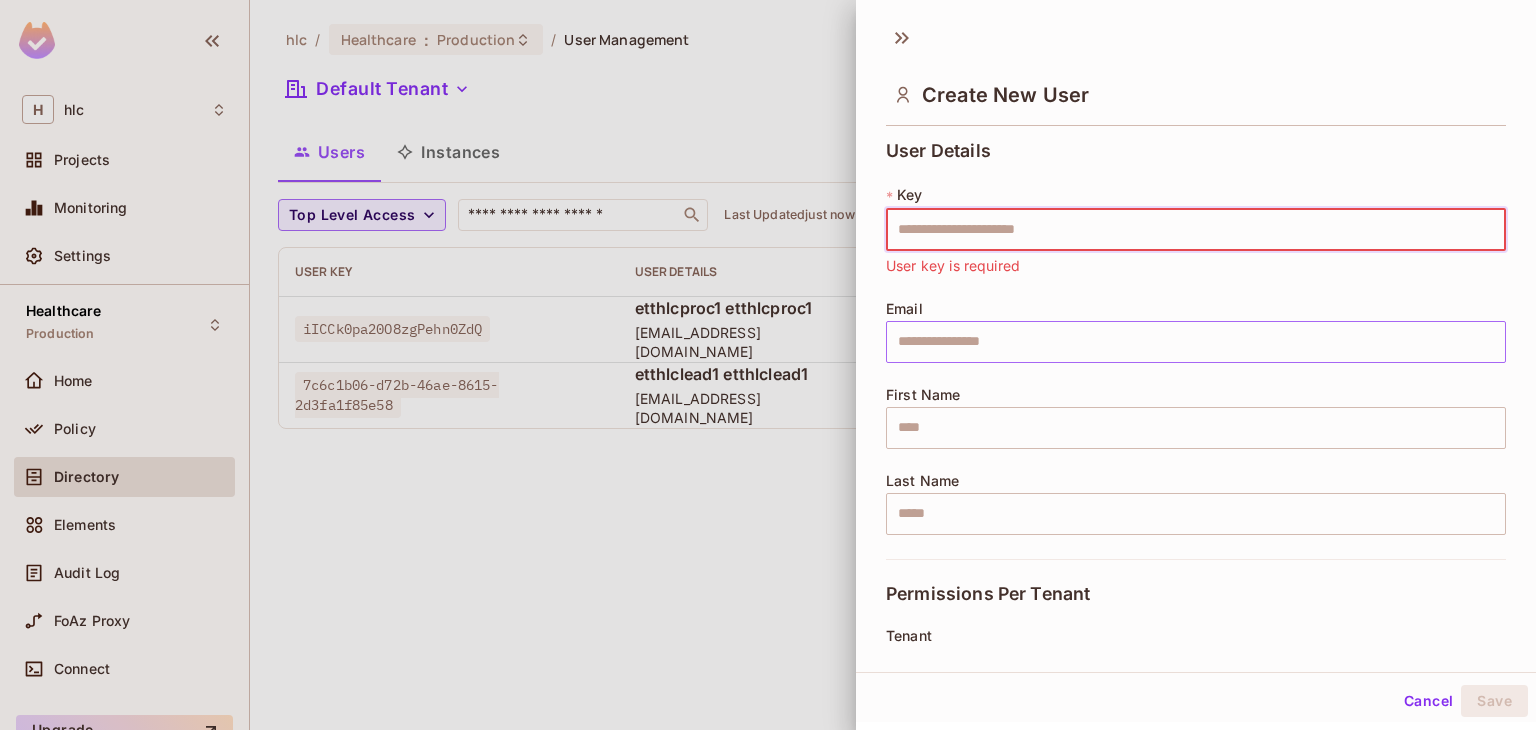 click at bounding box center (1196, 342) 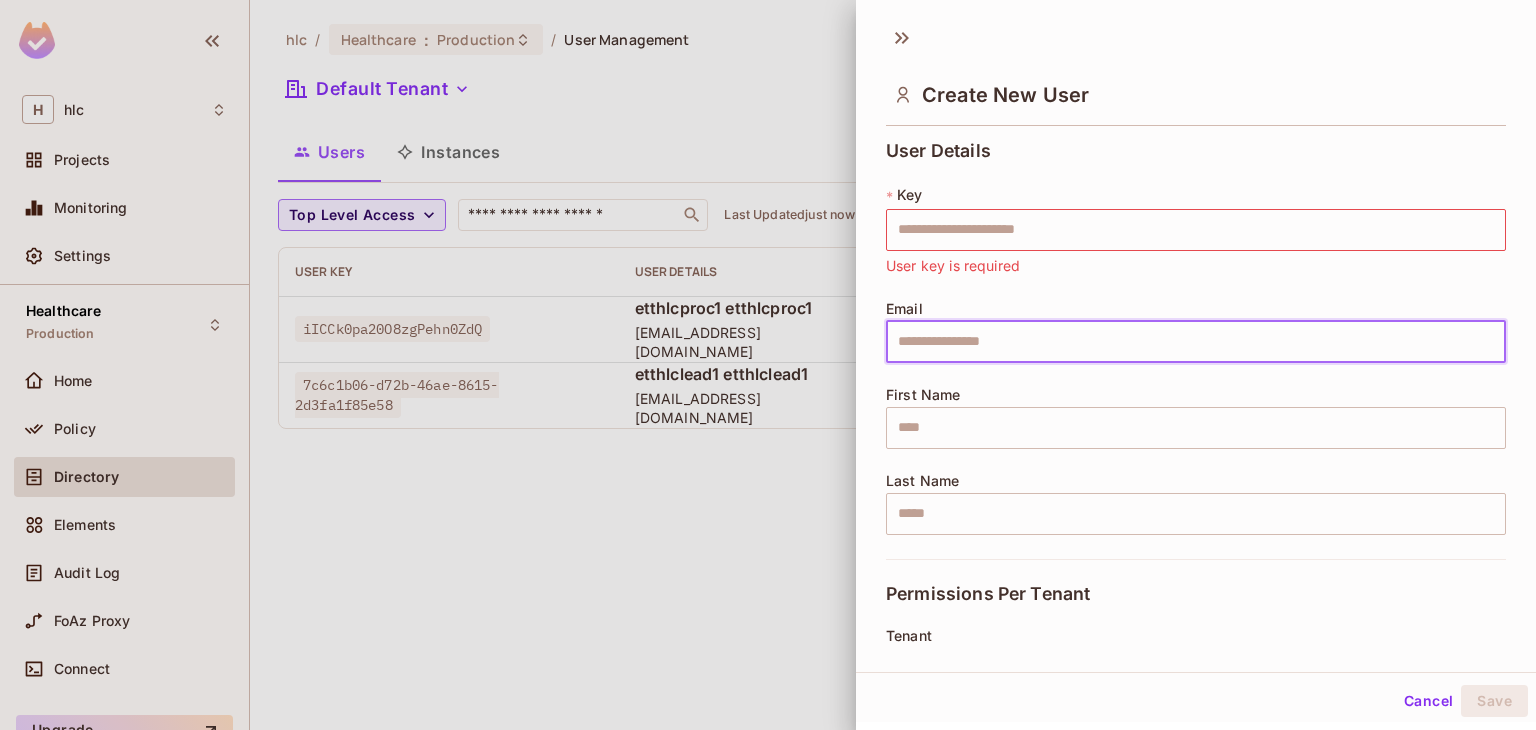 paste on "**********" 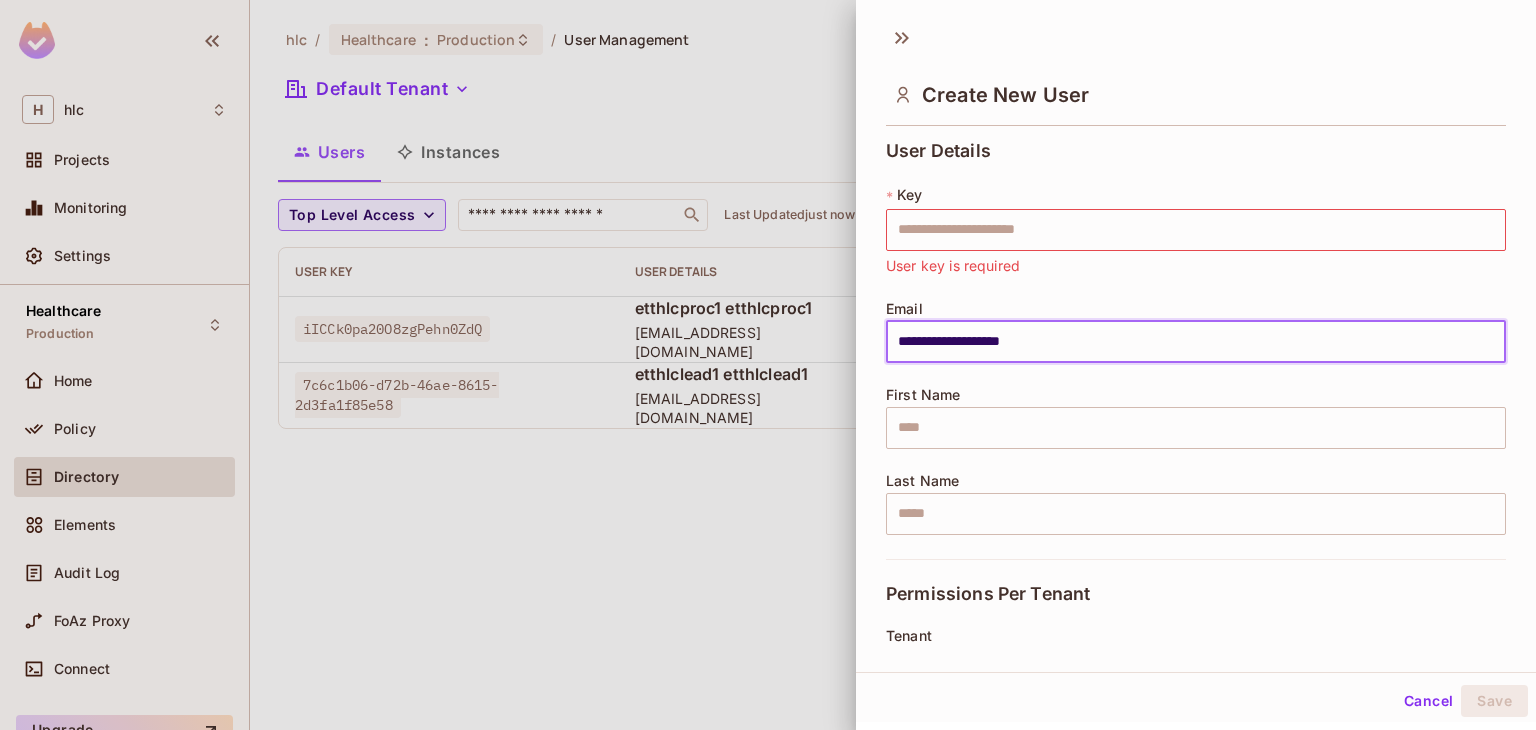 type on "**********" 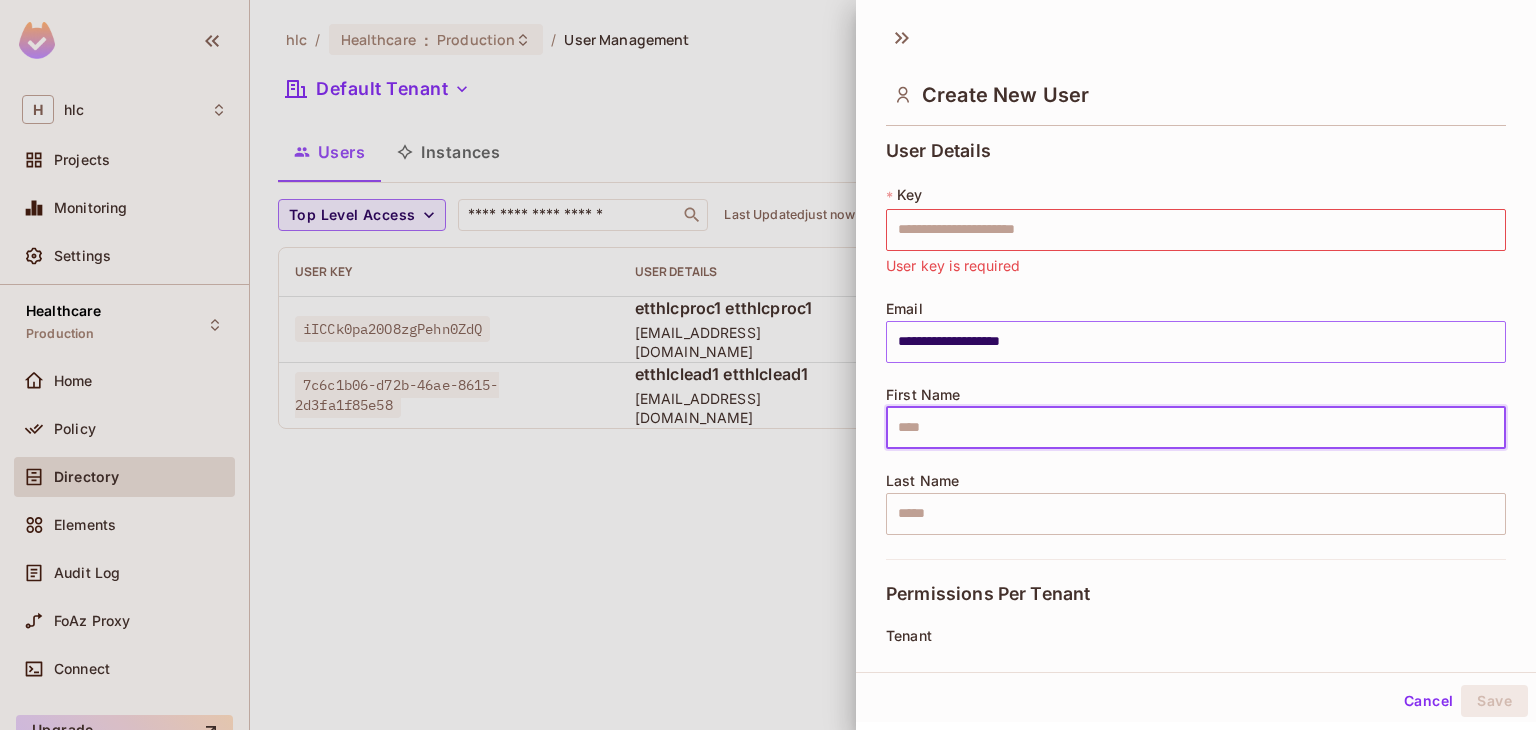 paste on "**********" 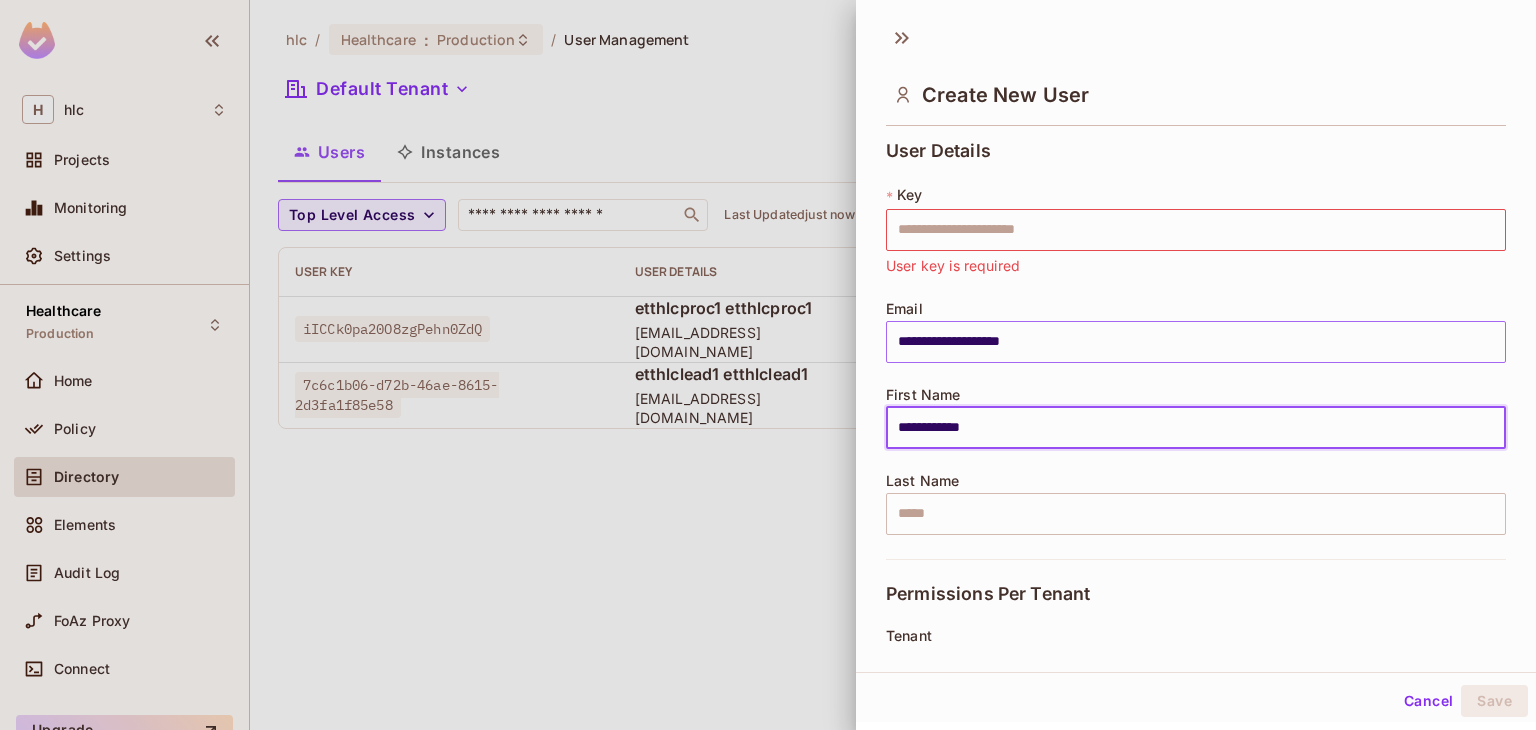 type on "**********" 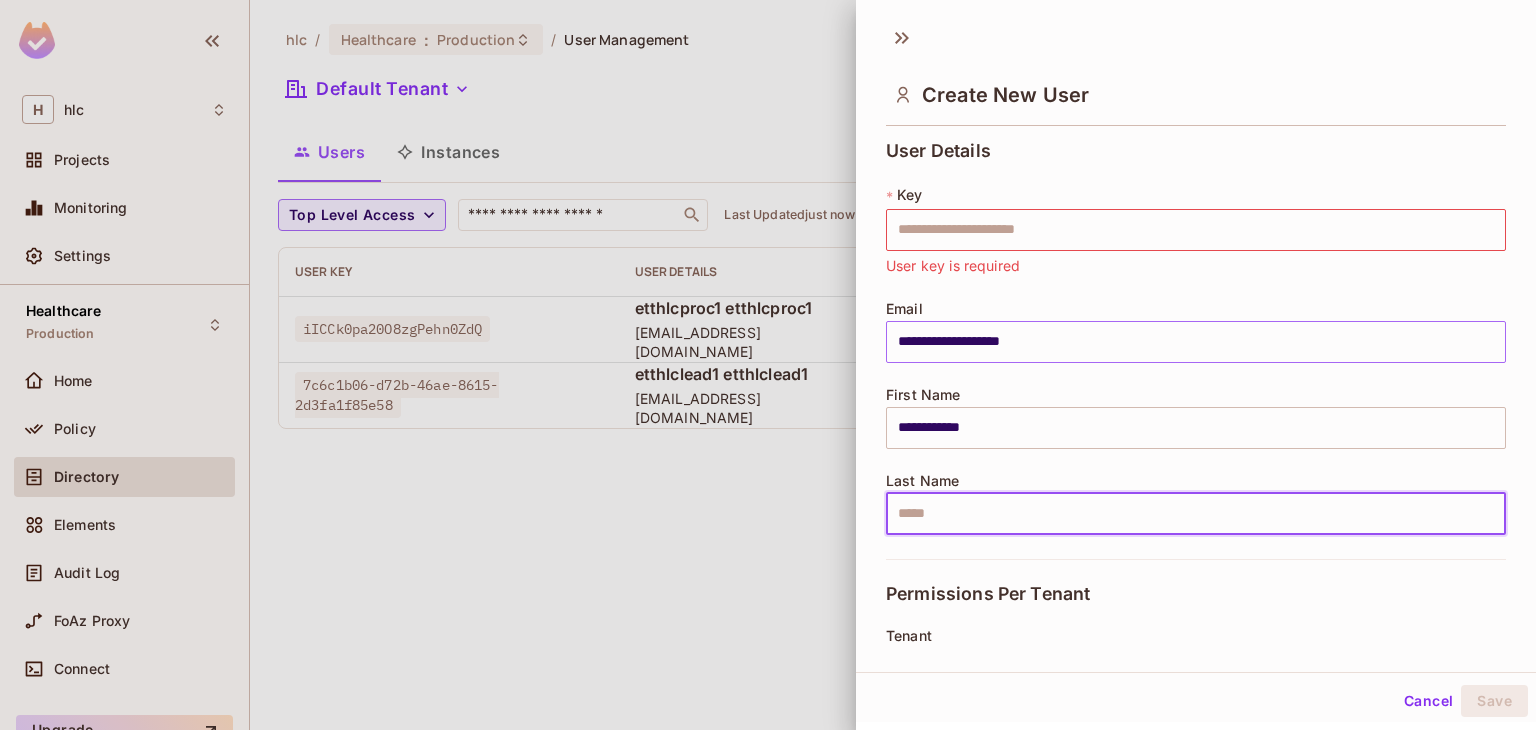 paste on "**********" 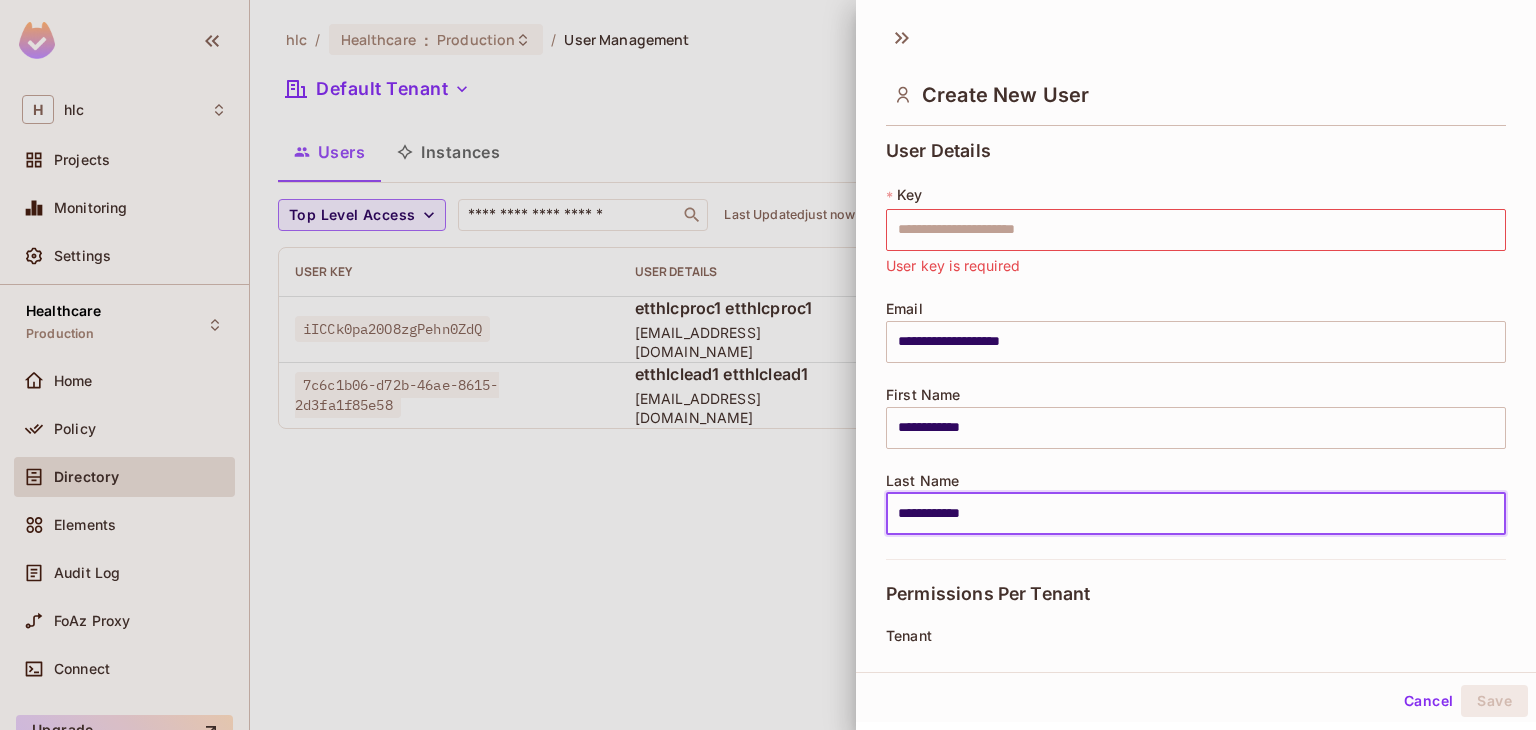 type on "**********" 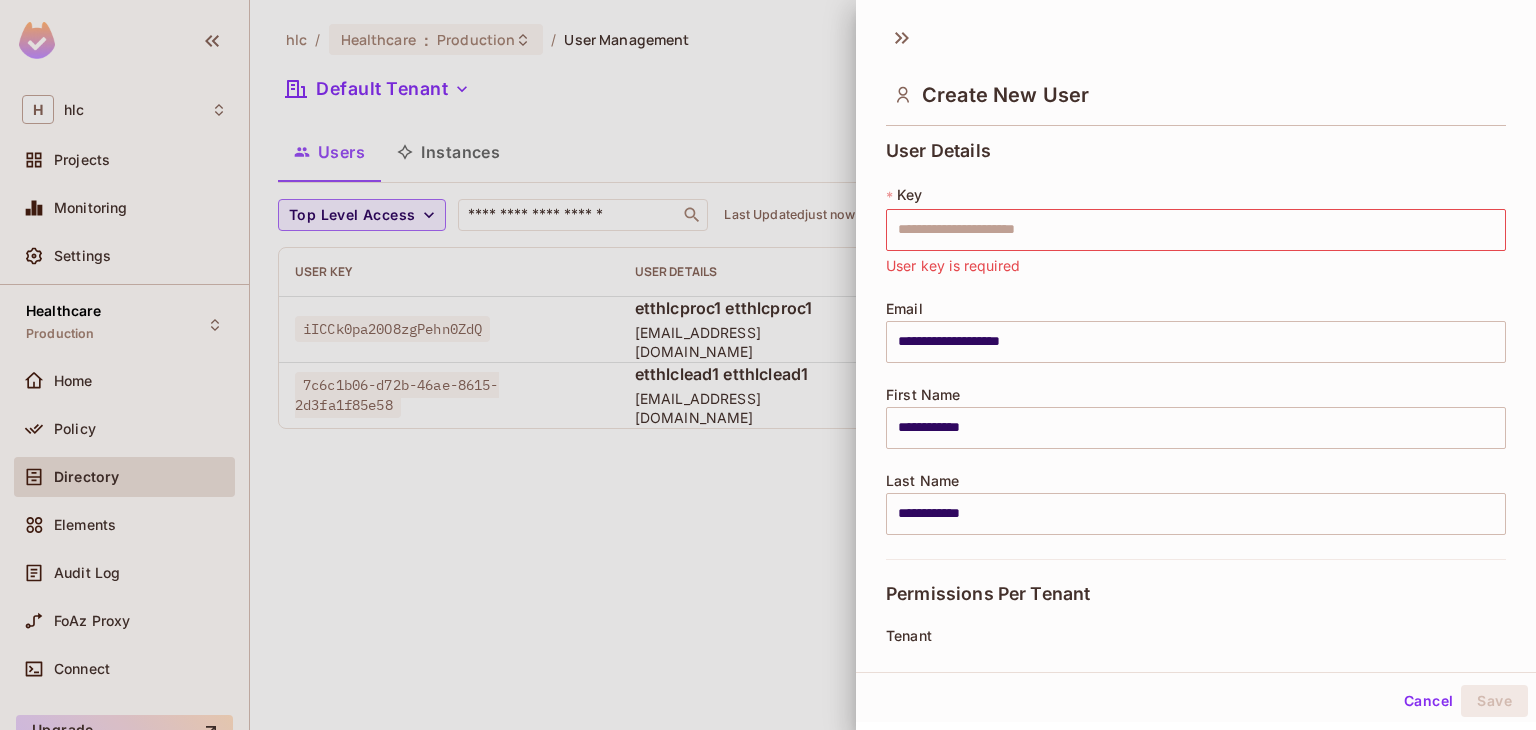 type 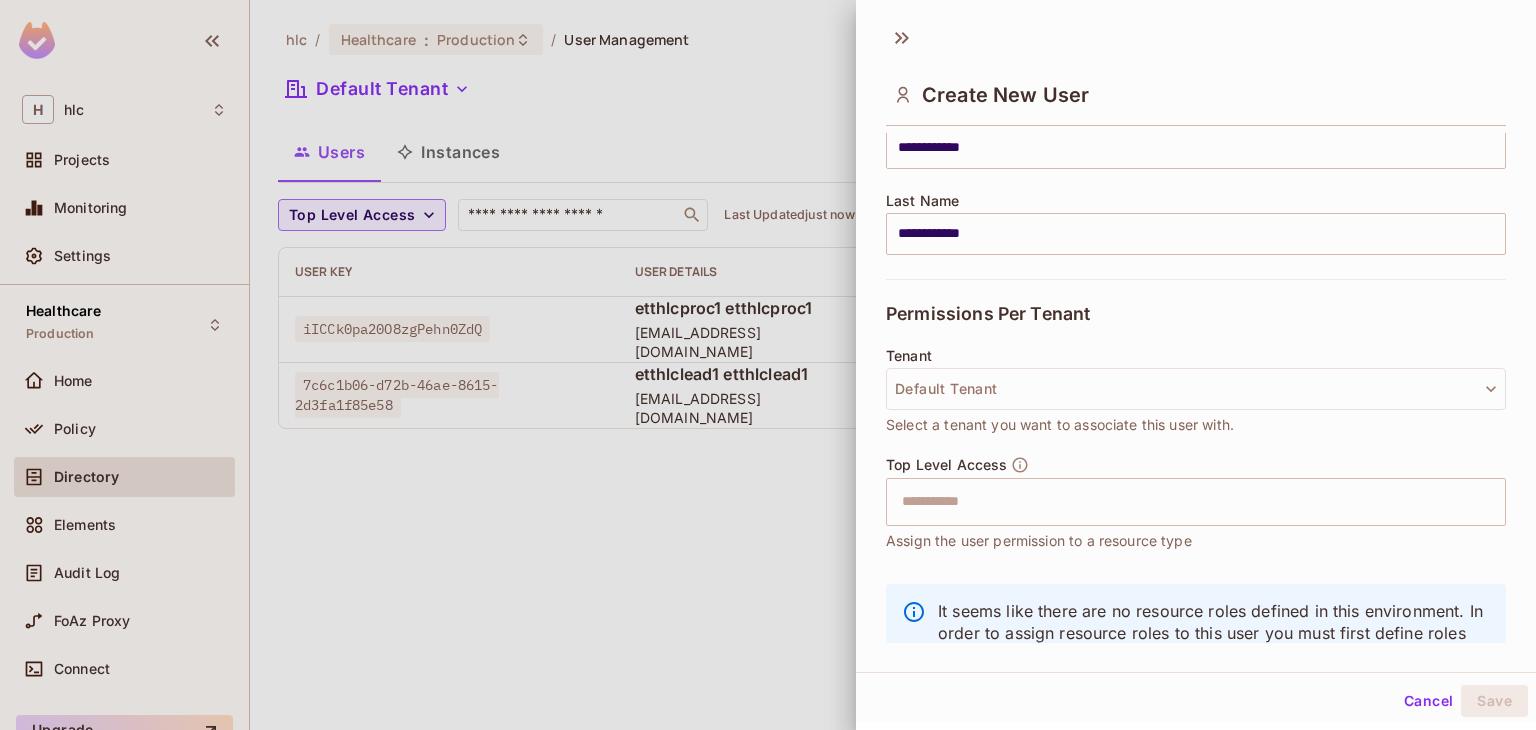scroll, scrollTop: 351, scrollLeft: 0, axis: vertical 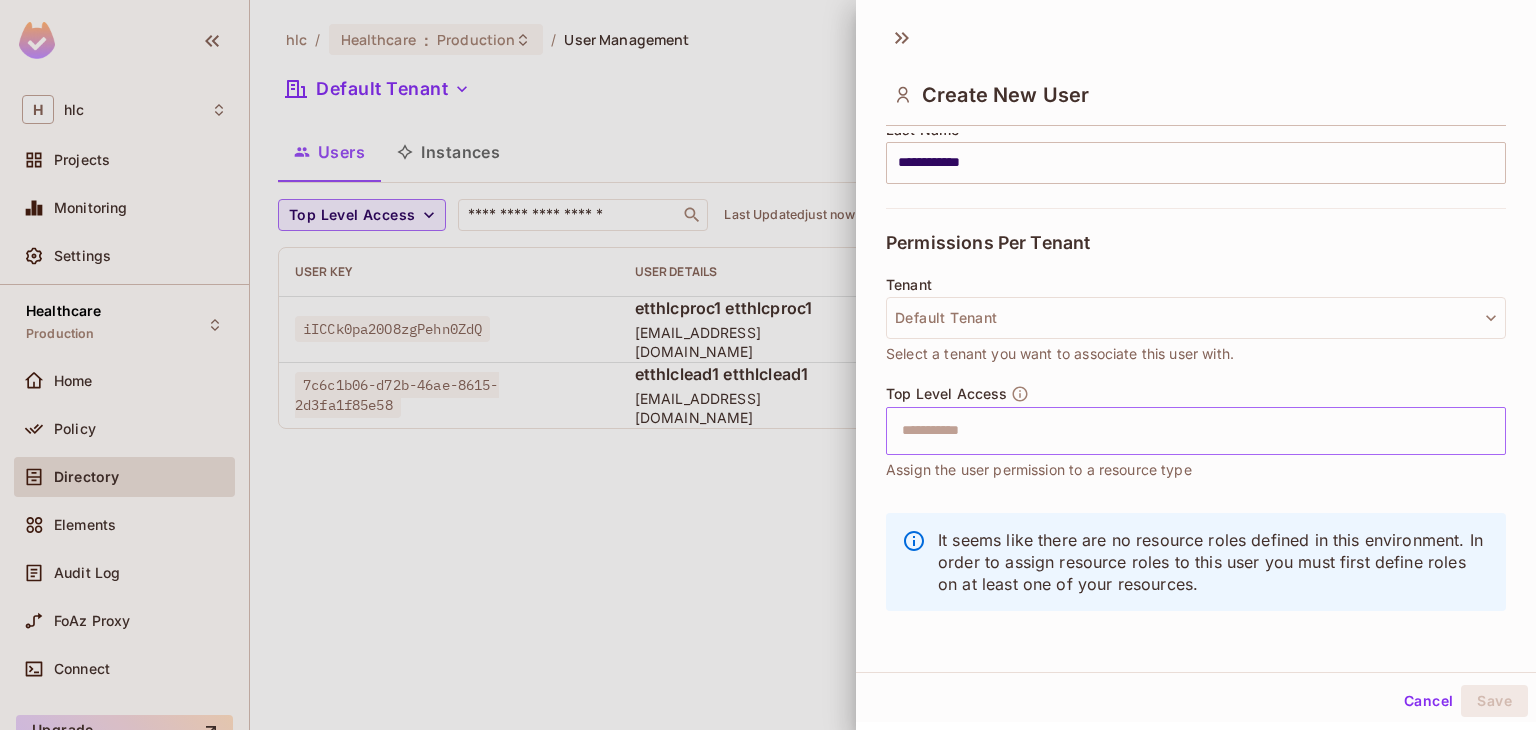 click at bounding box center [1178, 431] 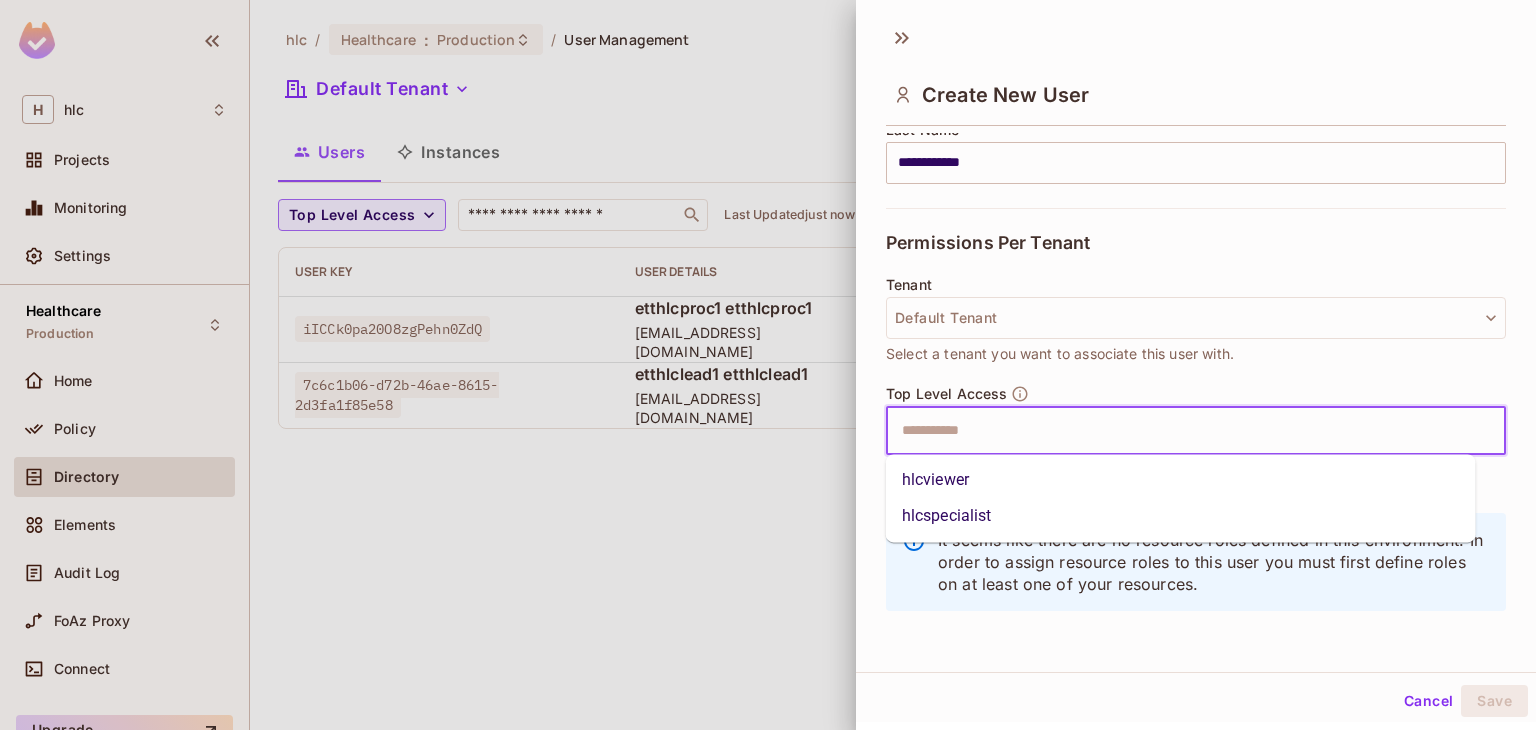 click on "hlcviewer" at bounding box center [1181, 480] 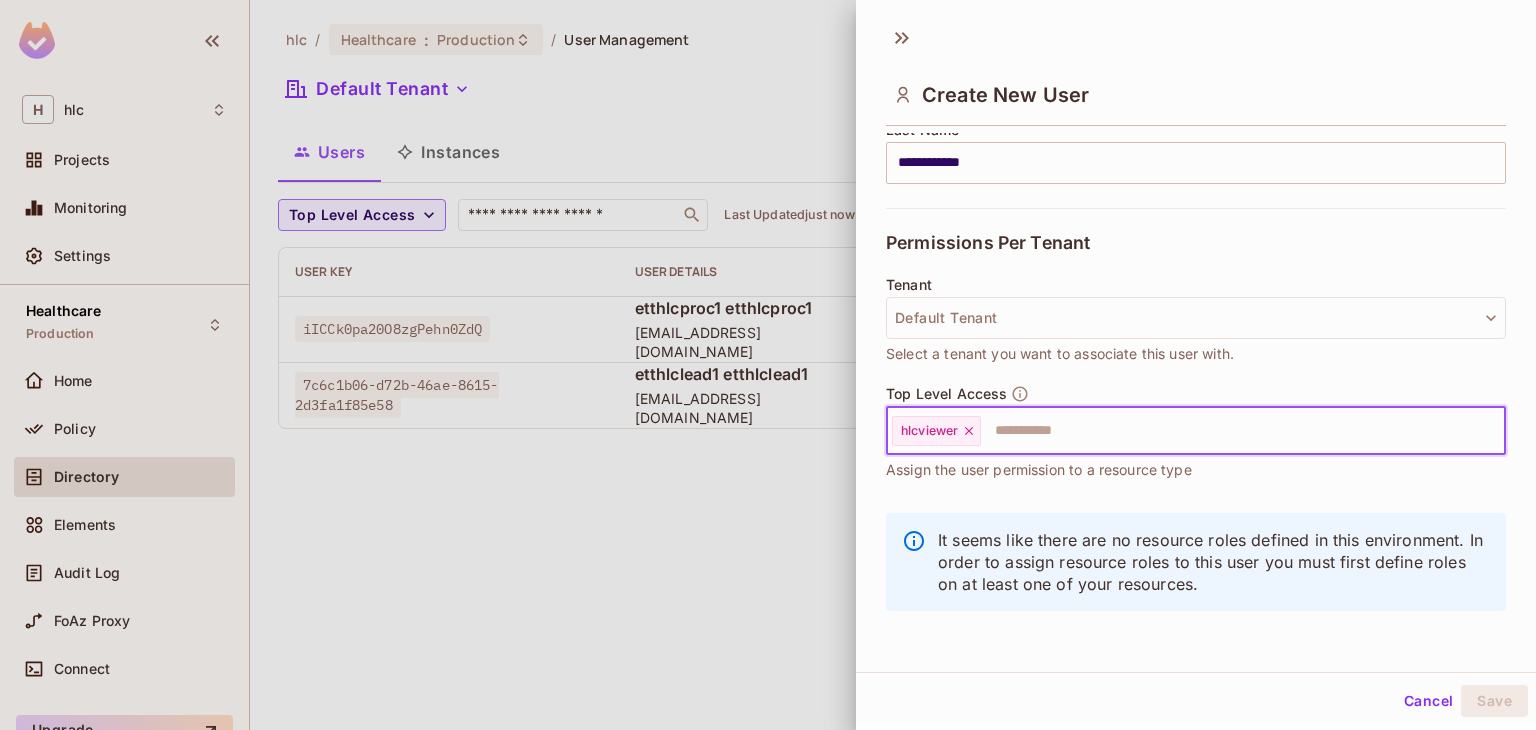 scroll, scrollTop: 51, scrollLeft: 0, axis: vertical 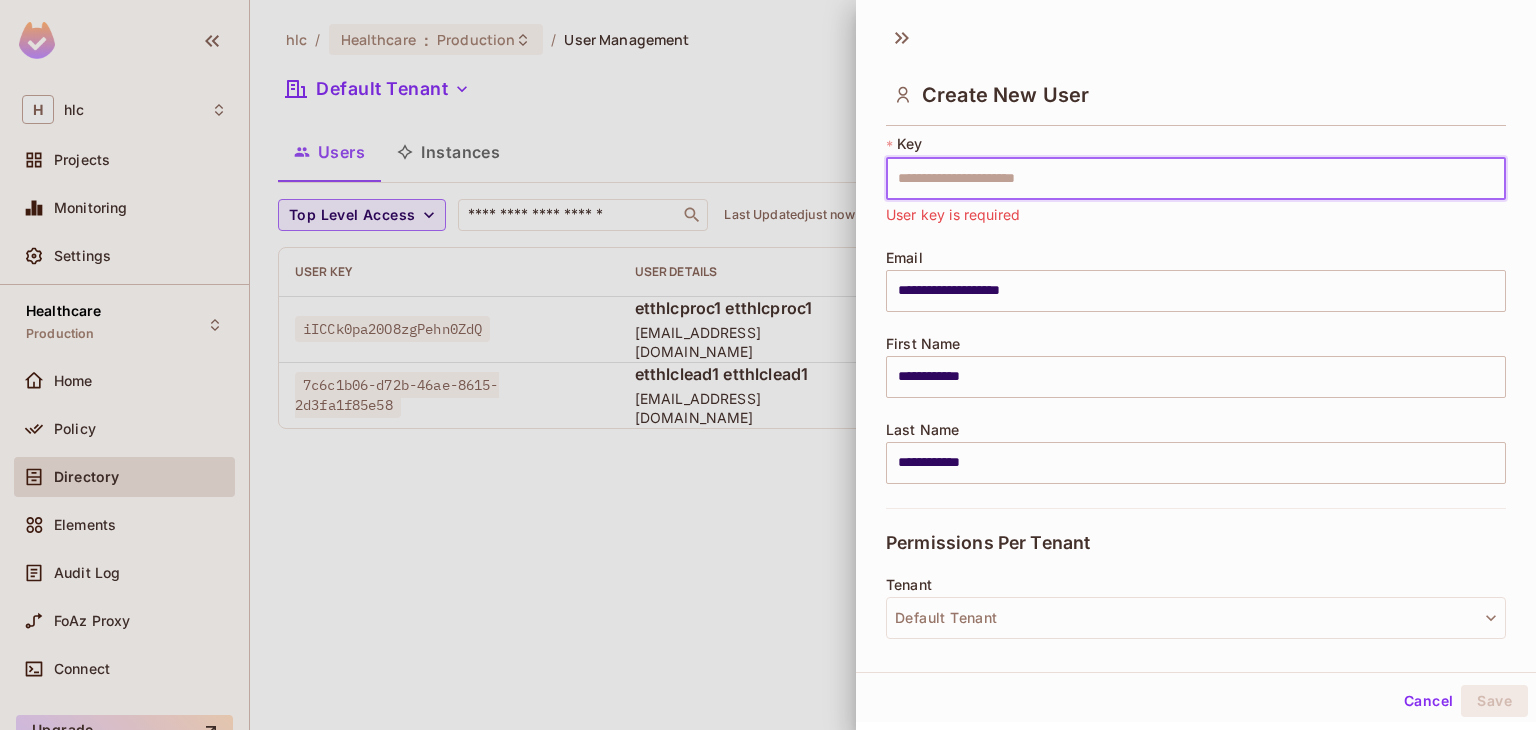 click at bounding box center (1196, 179) 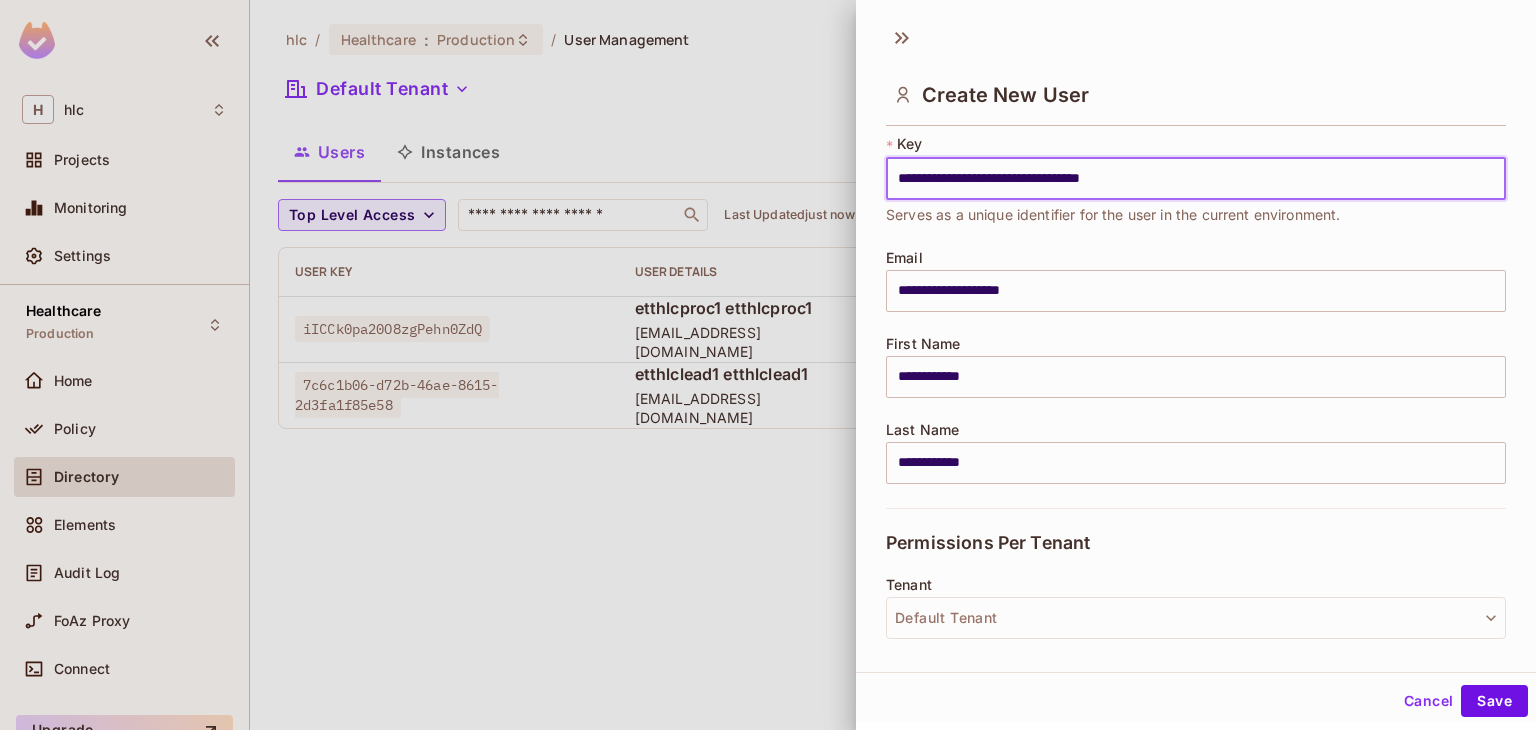 type on "**********" 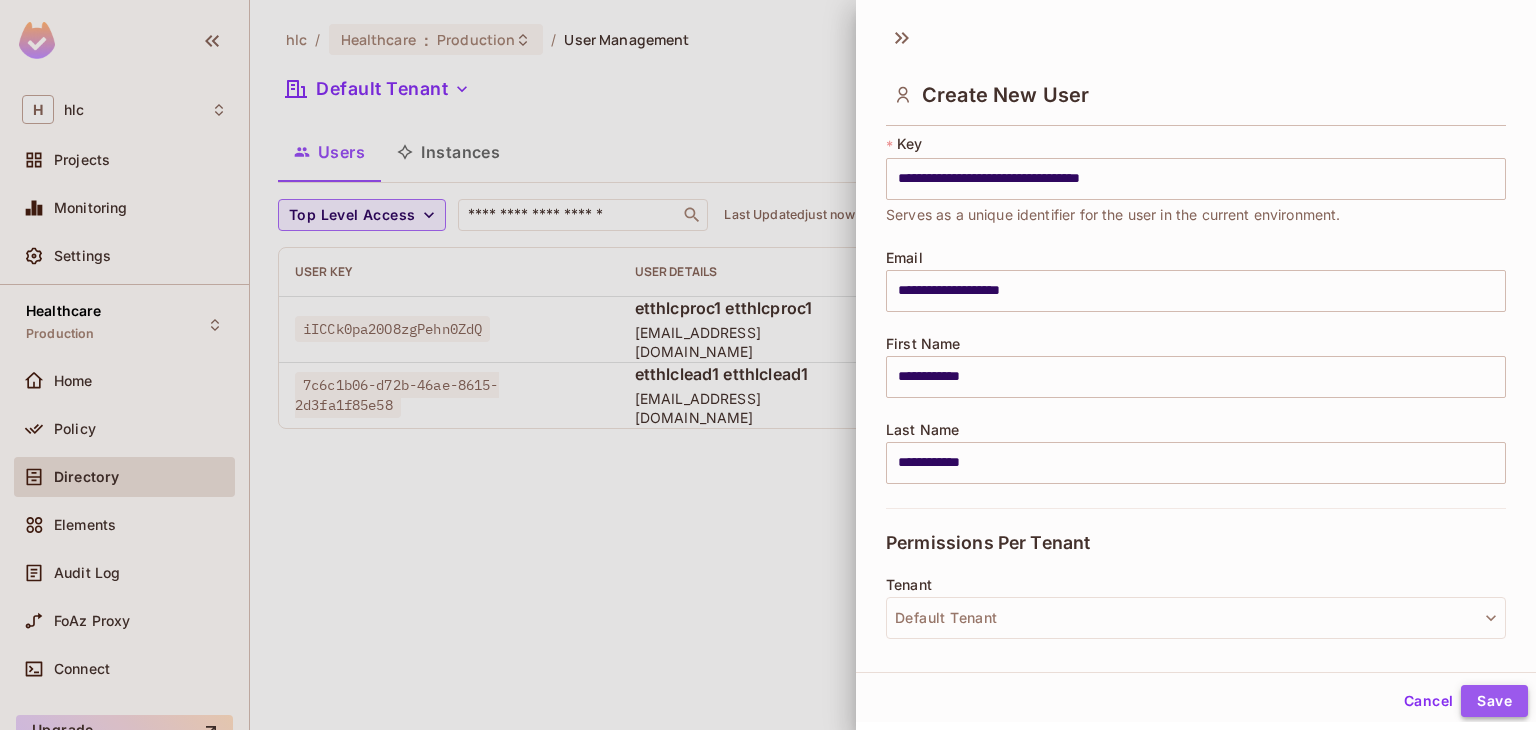 click on "Save" at bounding box center [1494, 701] 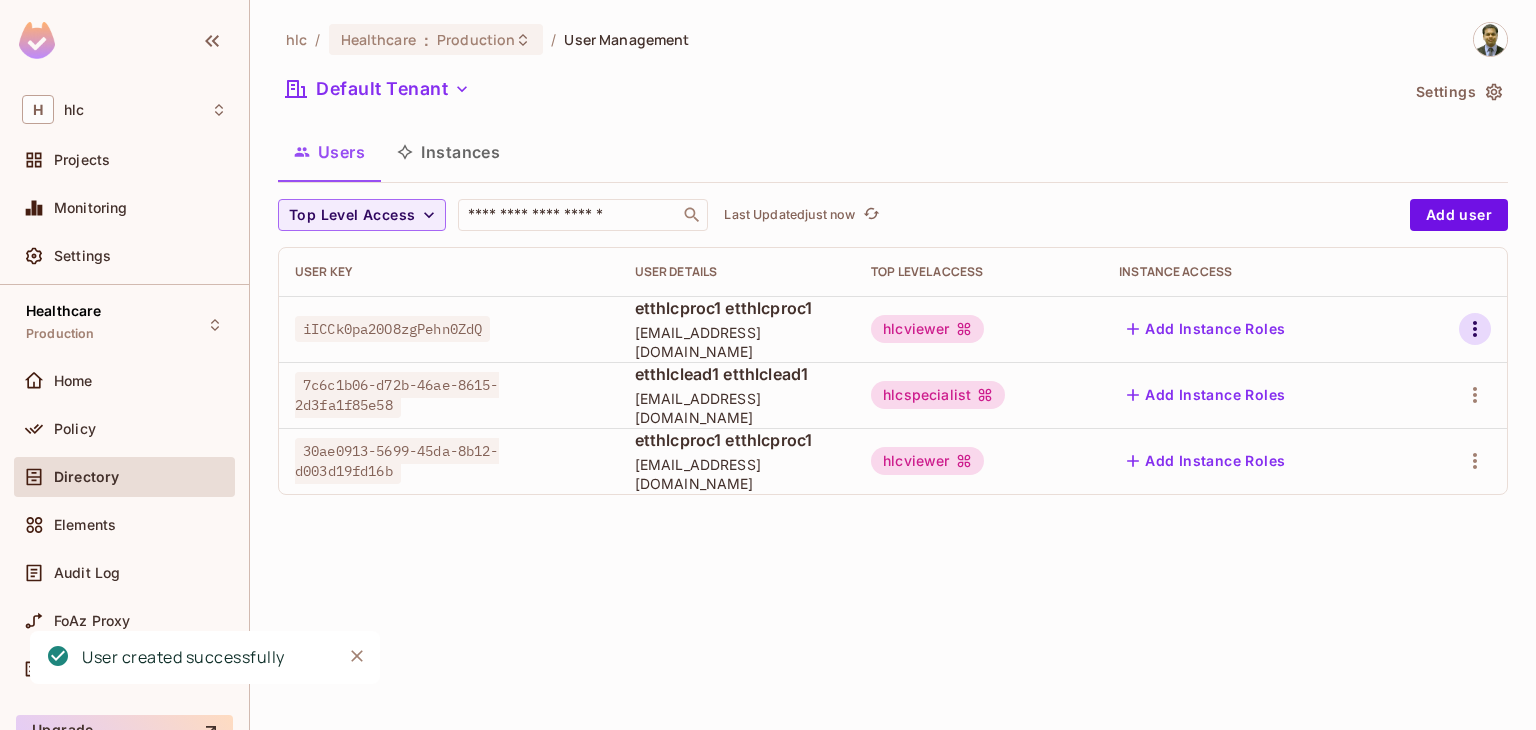 click 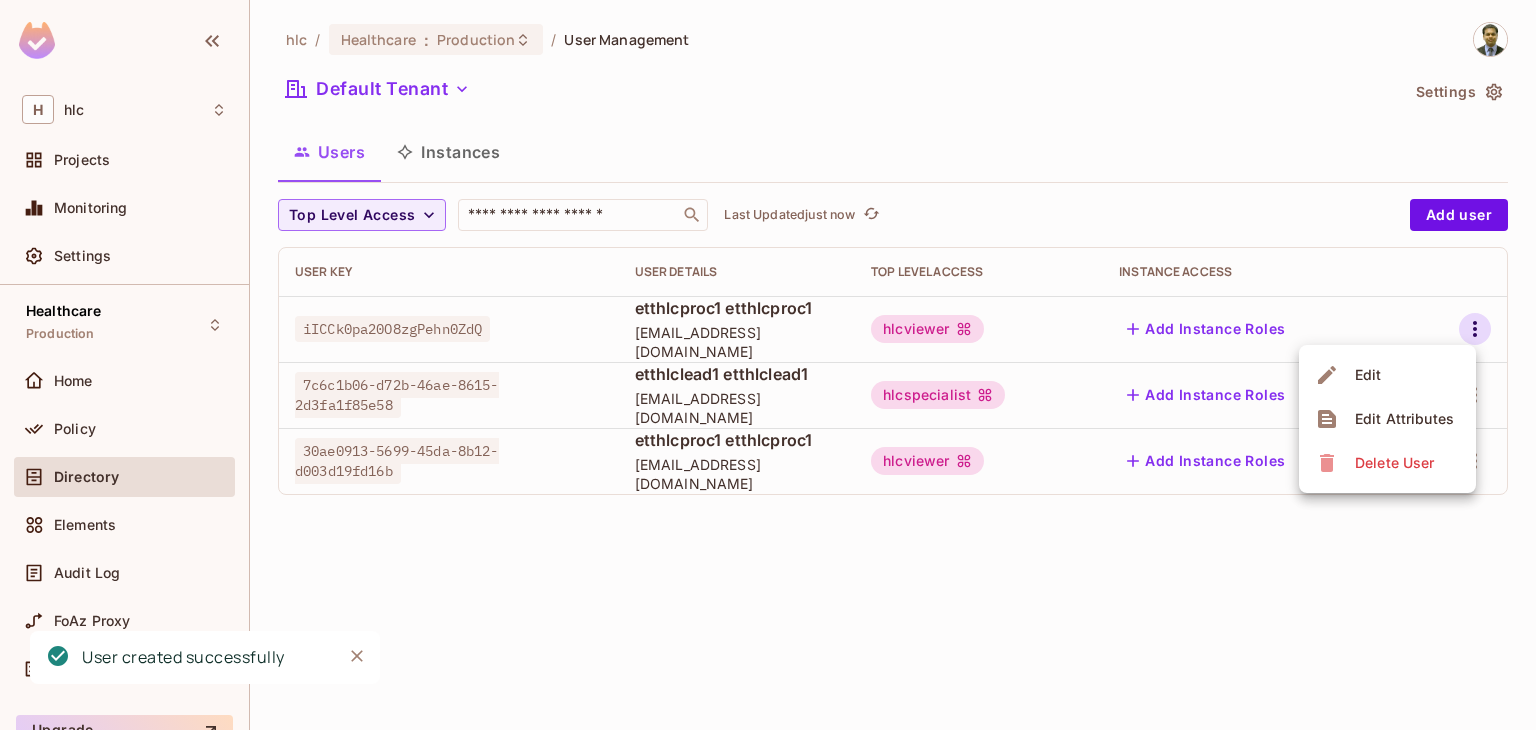 click on "Delete User" at bounding box center (1394, 463) 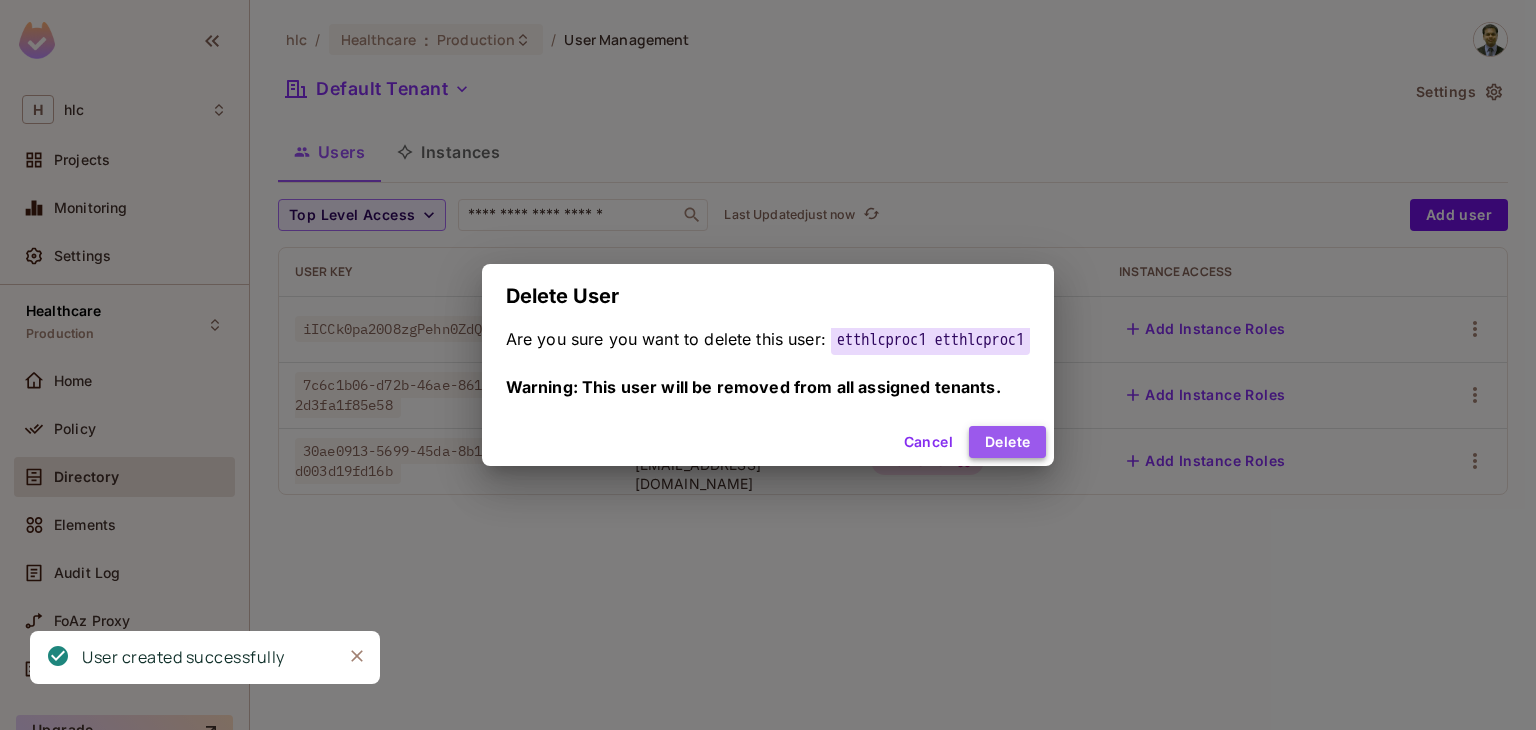 click on "Delete" at bounding box center [1007, 442] 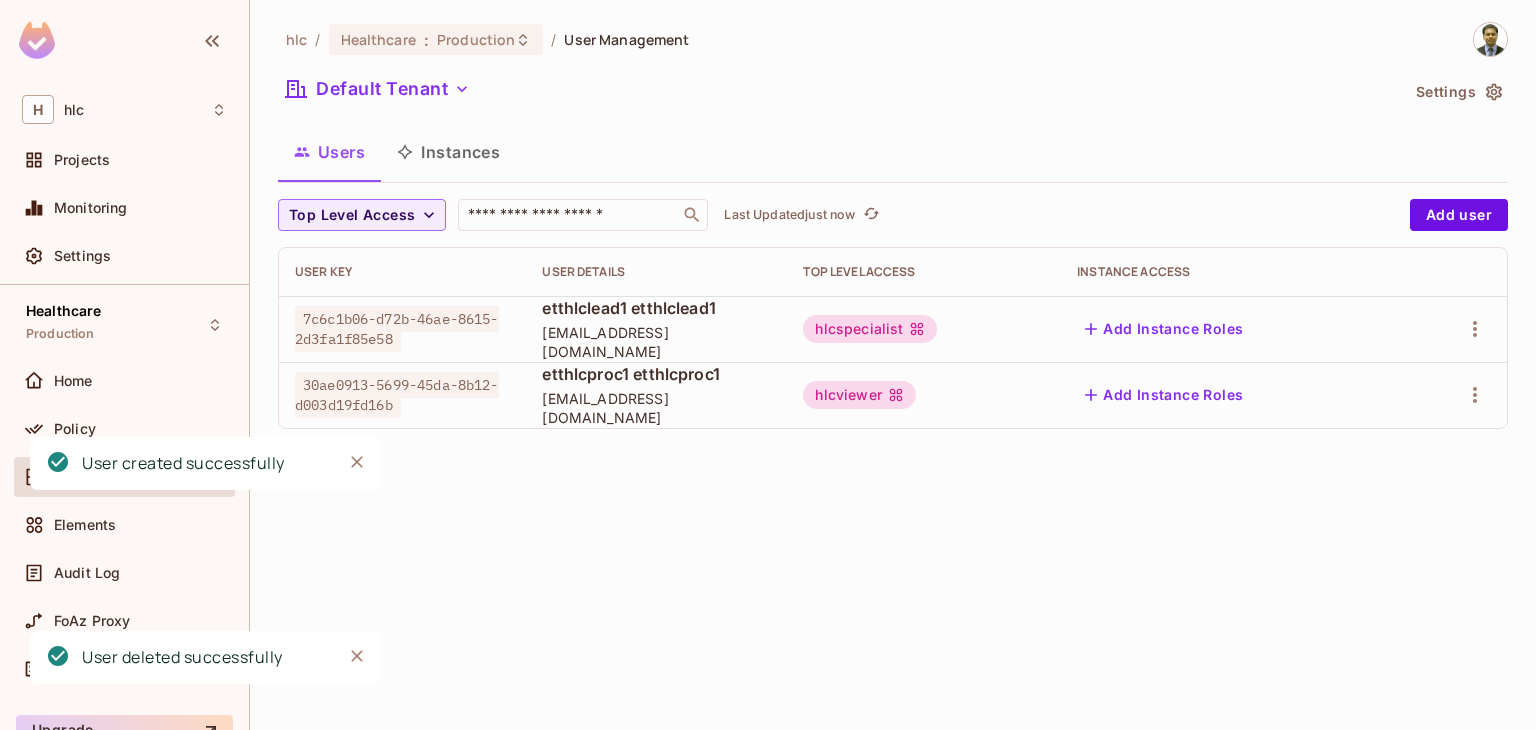click on "hlc / Healthcare : Production / User Management Default Tenant Settings Users Instances Top Level Access ​ Last Updated  just now Add user User Key User Details Top Level Access Instance Access 7c6c1b06-d72b-46ae-8615-2d3fa1f85e58 etthlclead1 etthlclead1 [EMAIL_ADDRESS][DOMAIN_NAME] hlcspecialist Add Instance Roles 30ae0913-5699-45da-8b12-d003d19fd16b etthlcproc1 etthlcproc1 [EMAIL_ADDRESS][DOMAIN_NAME] hlcviewer Add Instance Roles" at bounding box center [893, 365] 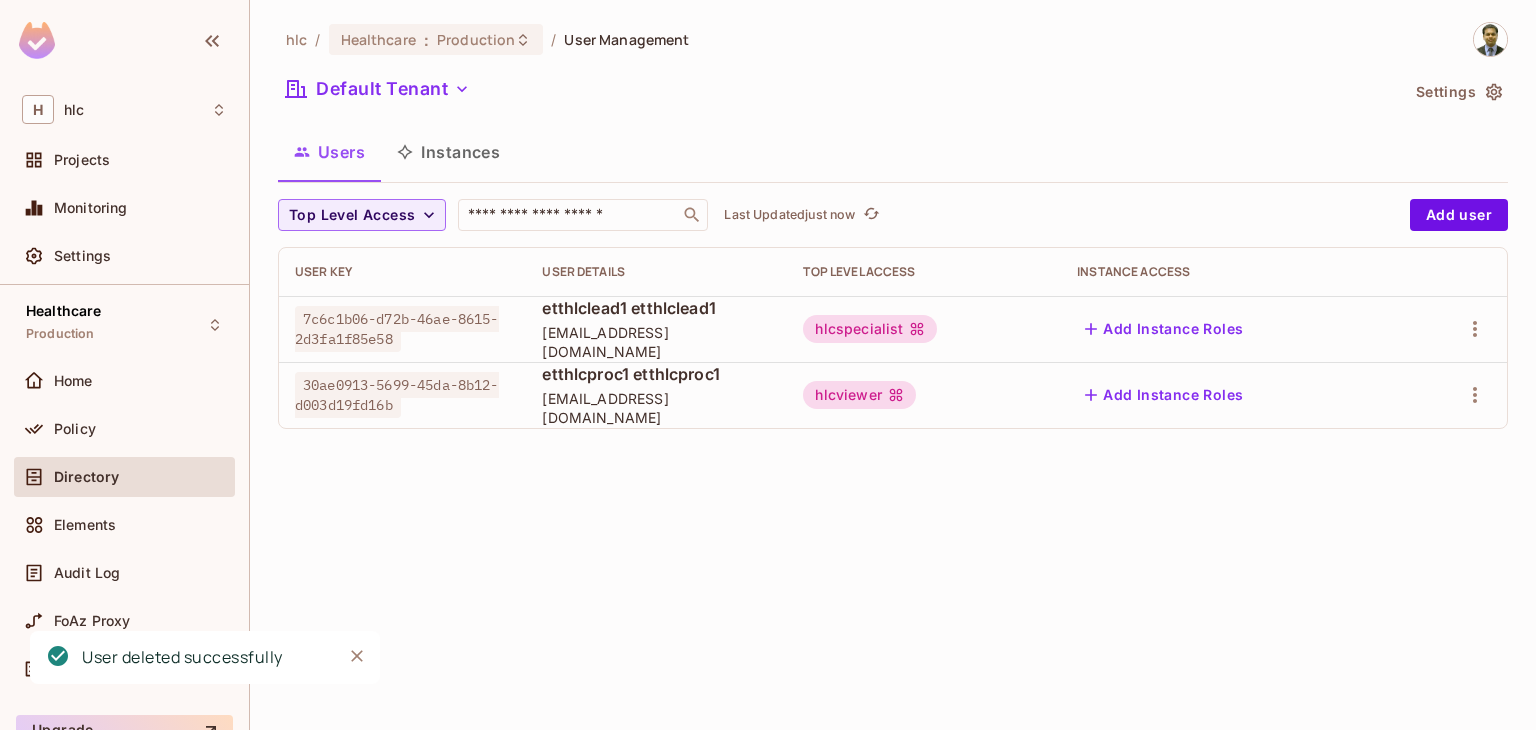 click 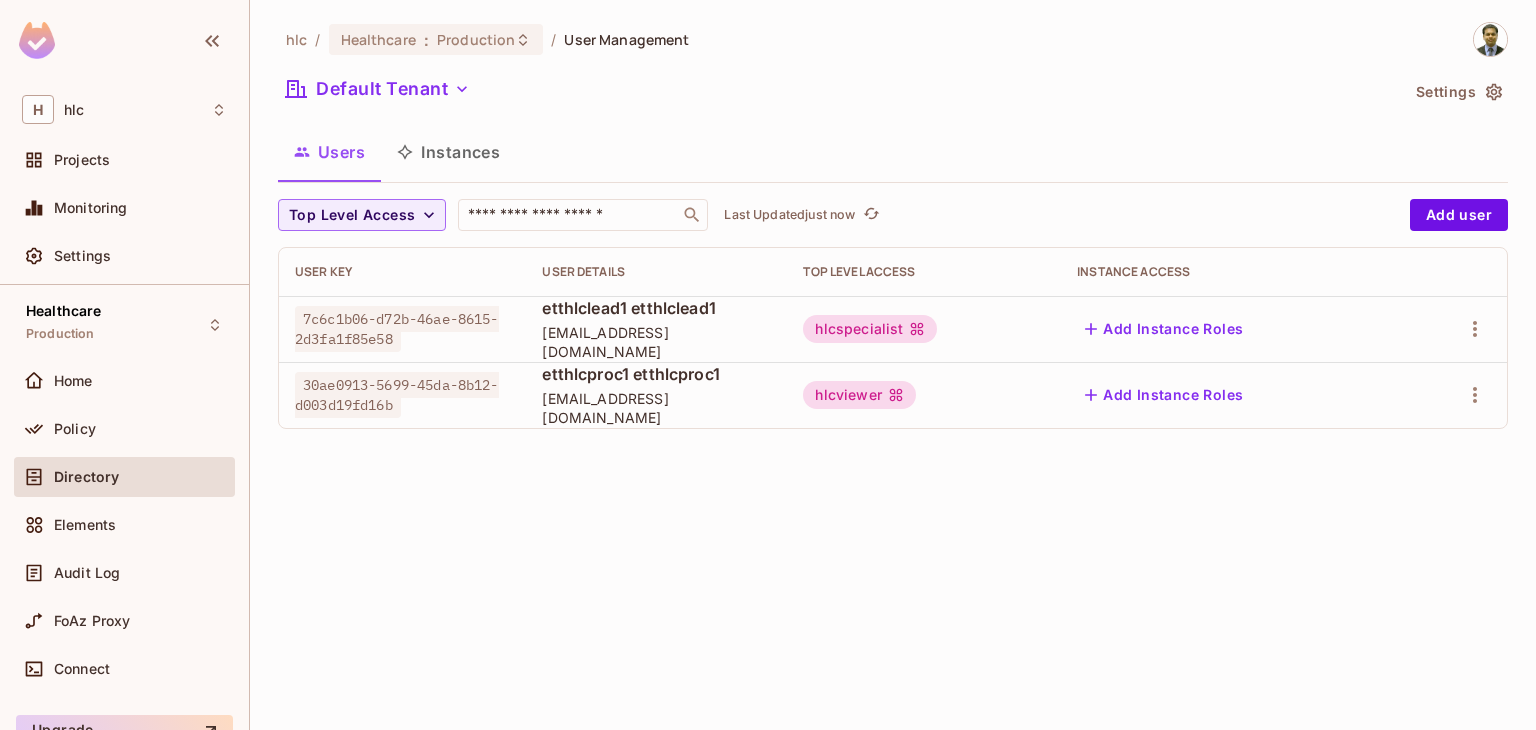 click on "hlc / Healthcare : Production / User Management Default Tenant Settings Users Instances Top Level Access ​ Last Updated  just now Add user User Key User Details Top Level Access Instance Access 7c6c1b06-d72b-46ae-8615-2d3fa1f85e58 etthlclead1 etthlclead1 [EMAIL_ADDRESS][DOMAIN_NAME] hlcspecialist Add Instance Roles 30ae0913-5699-45da-8b12-d003d19fd16b etthlcproc1 etthlcproc1 [EMAIL_ADDRESS][DOMAIN_NAME] hlcviewer Add Instance Roles" at bounding box center (893, 365) 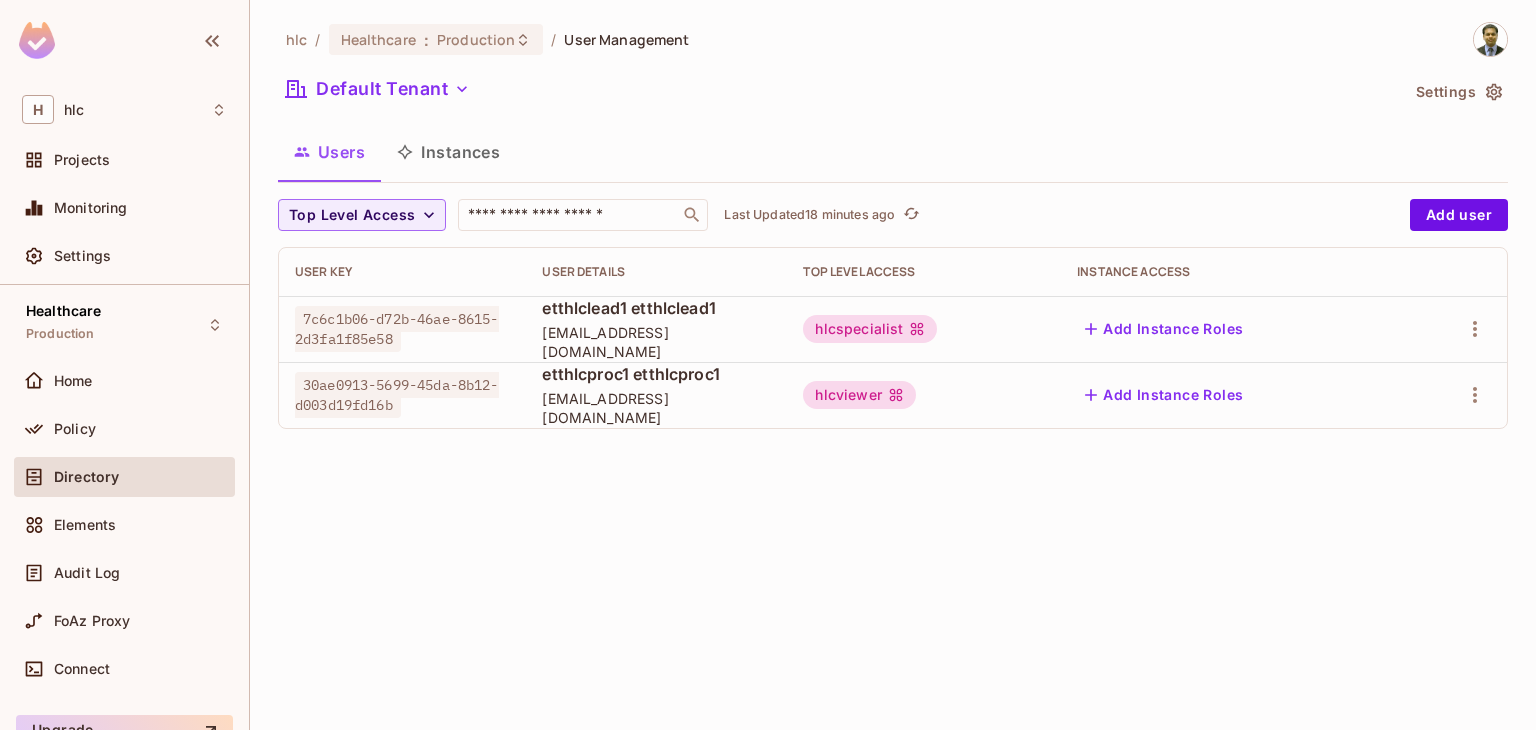 click on "hlc / Healthcare : Production / User Management Default Tenant Settings Users Instances Top Level Access ​ Last Updated  18 minutes ago Add user User Key User Details Top Level Access Instance Access 7c6c1b06-d72b-46ae-8615-2d3fa1f85e58 etthlclead1 etthlclead1 [EMAIL_ADDRESS][DOMAIN_NAME] hlcspecialist Add Instance Roles 30ae0913-5699-45da-8b12-d003d19fd16b etthlcproc1 etthlcproc1 [EMAIL_ADDRESS][DOMAIN_NAME] hlcviewer Add Instance Roles" at bounding box center [893, 365] 